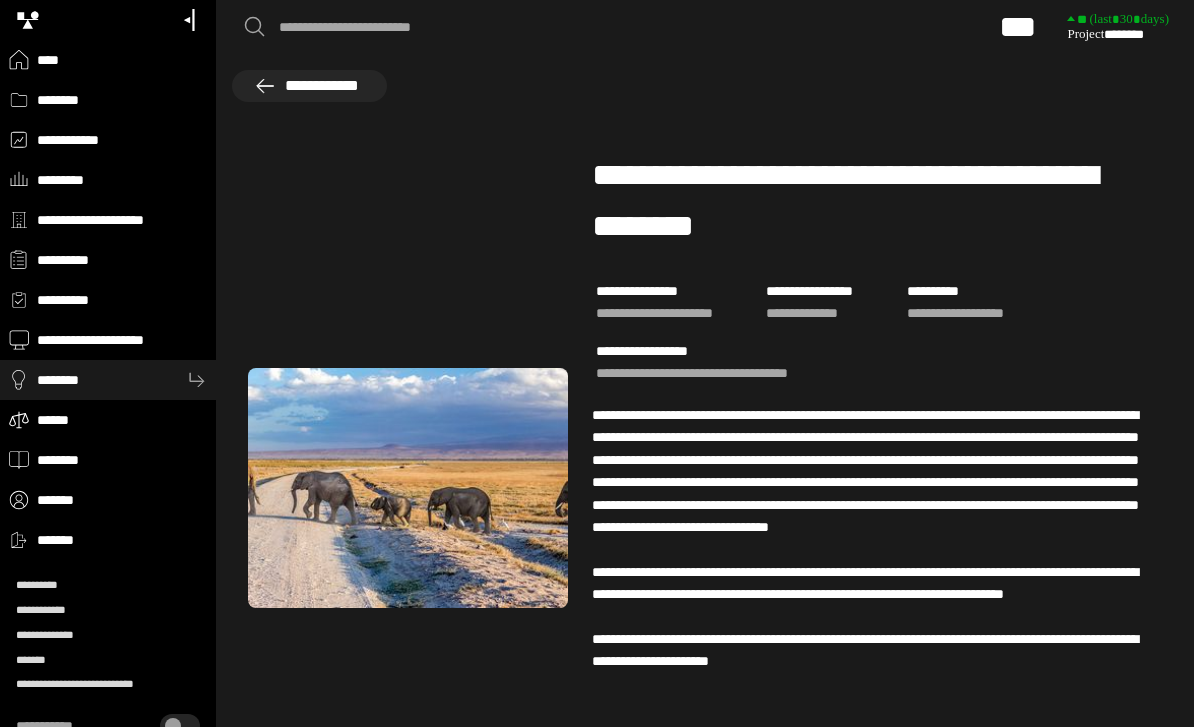 scroll, scrollTop: 1, scrollLeft: 0, axis: vertical 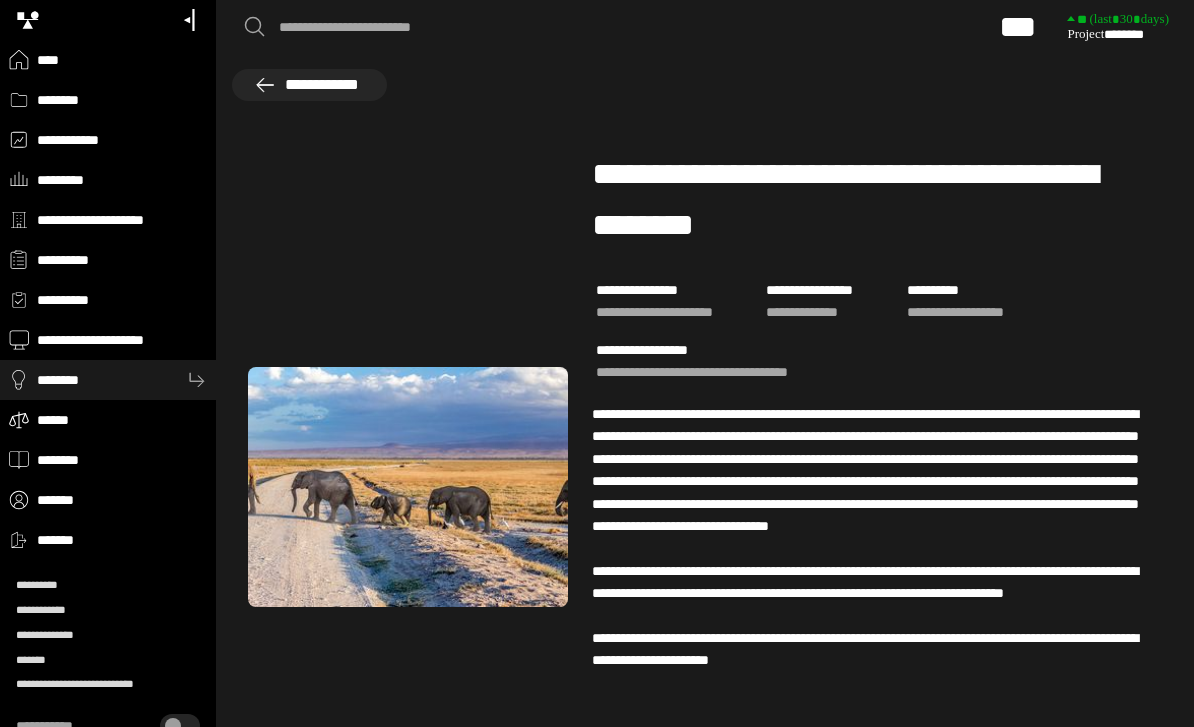click on "**********" at bounding box center [483, 27] 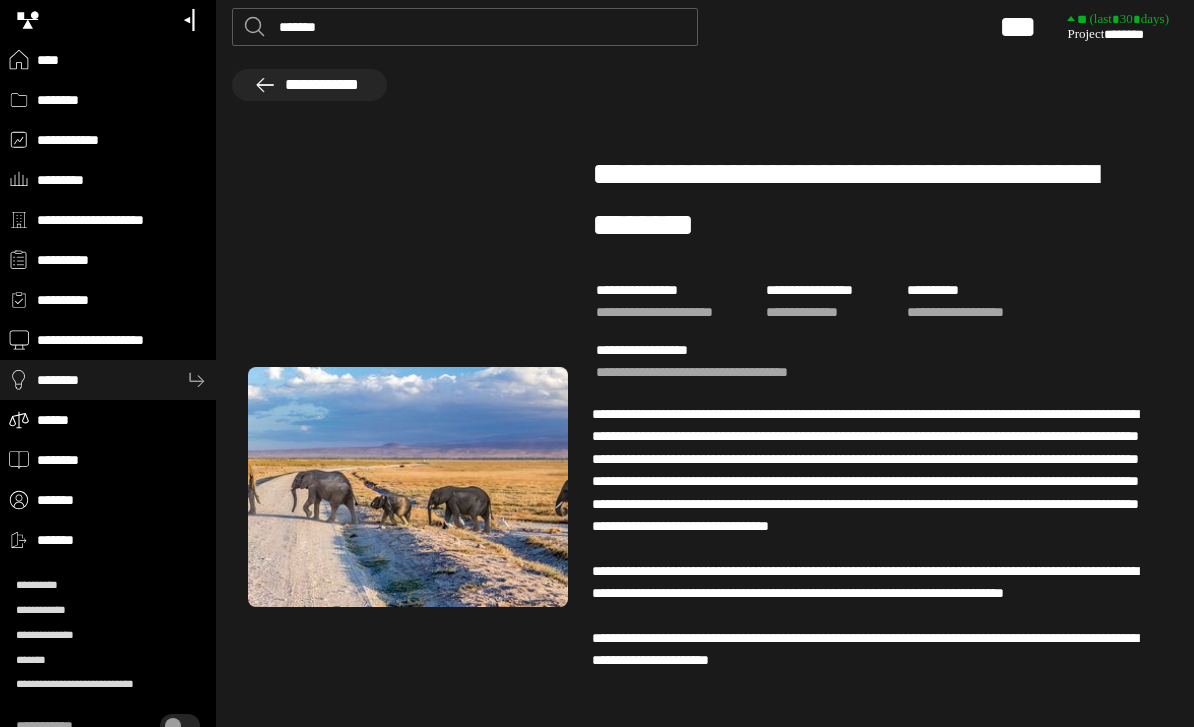 type on "********" 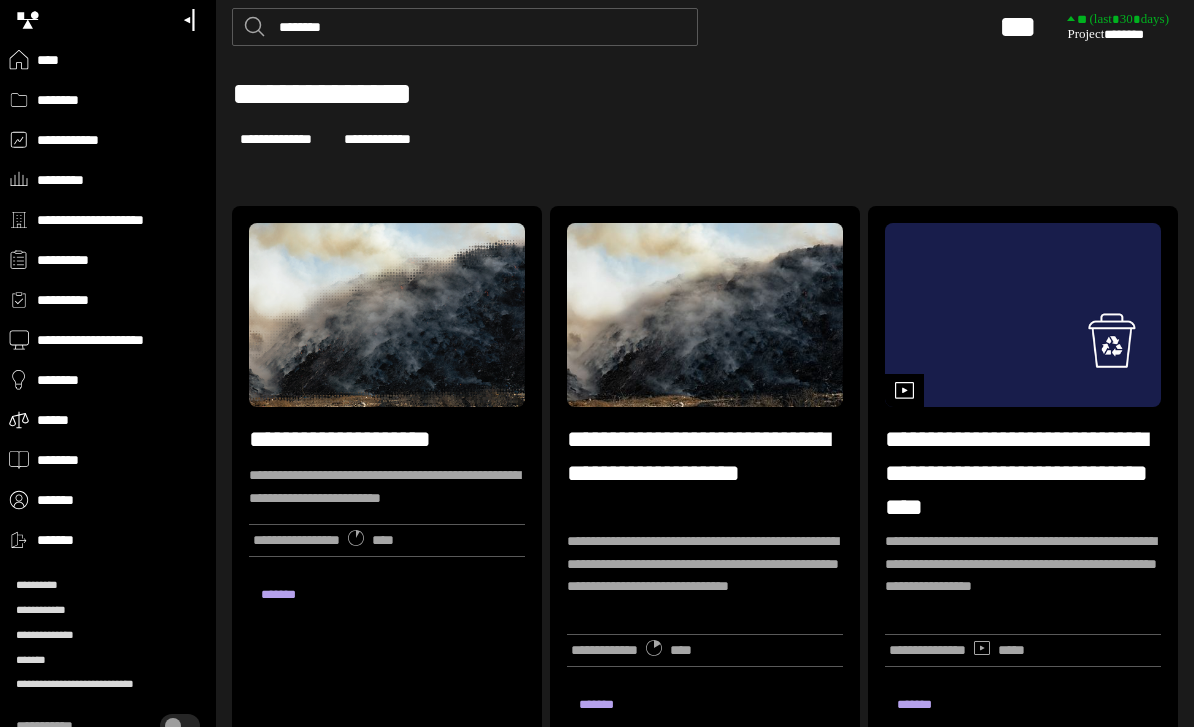 click on "********" at bounding box center [483, 27] 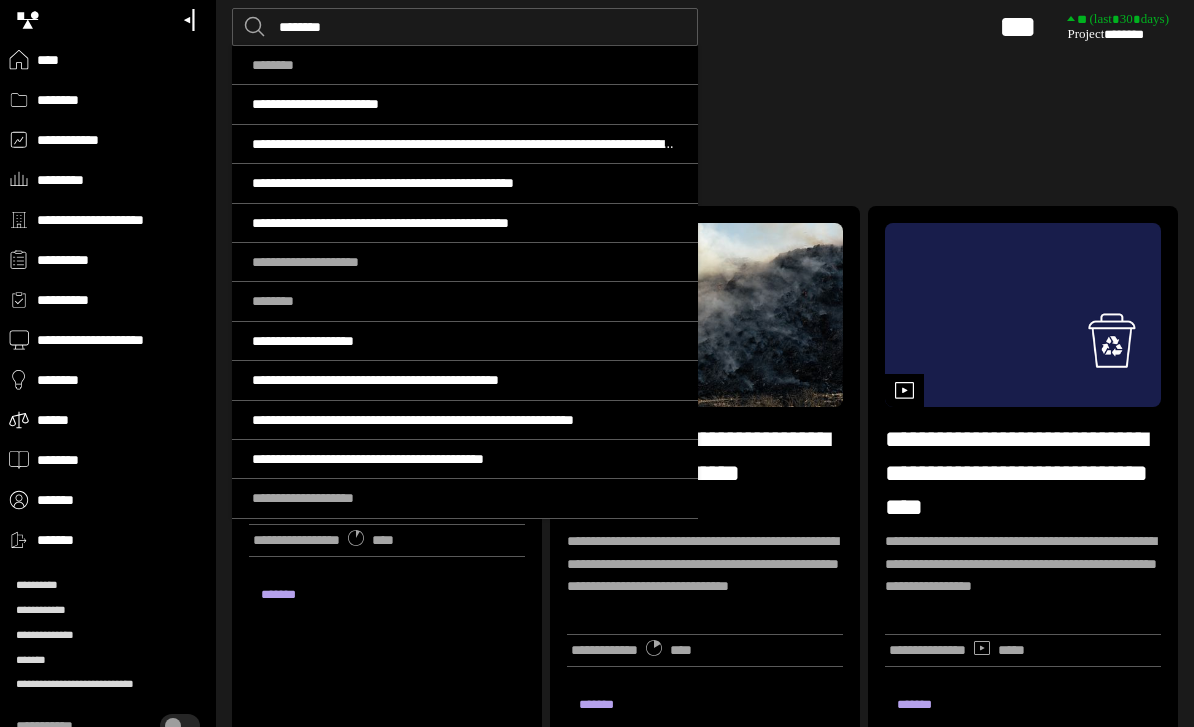 click on "********" at bounding box center [483, 27] 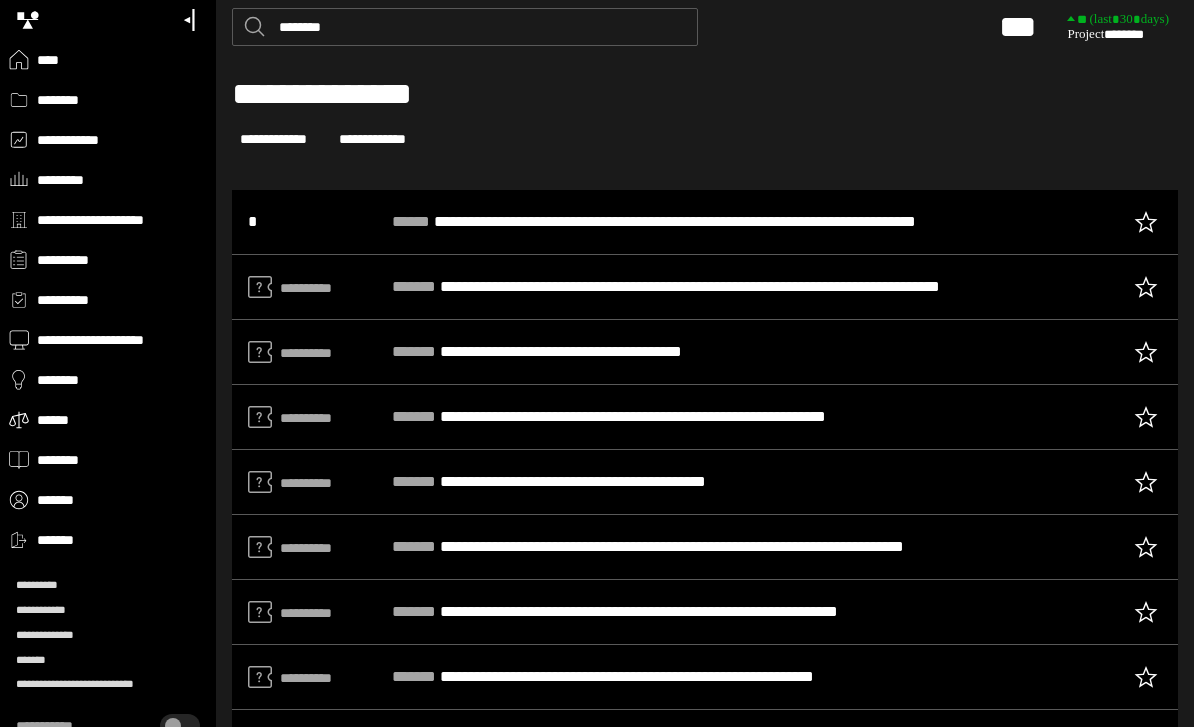 type on "********" 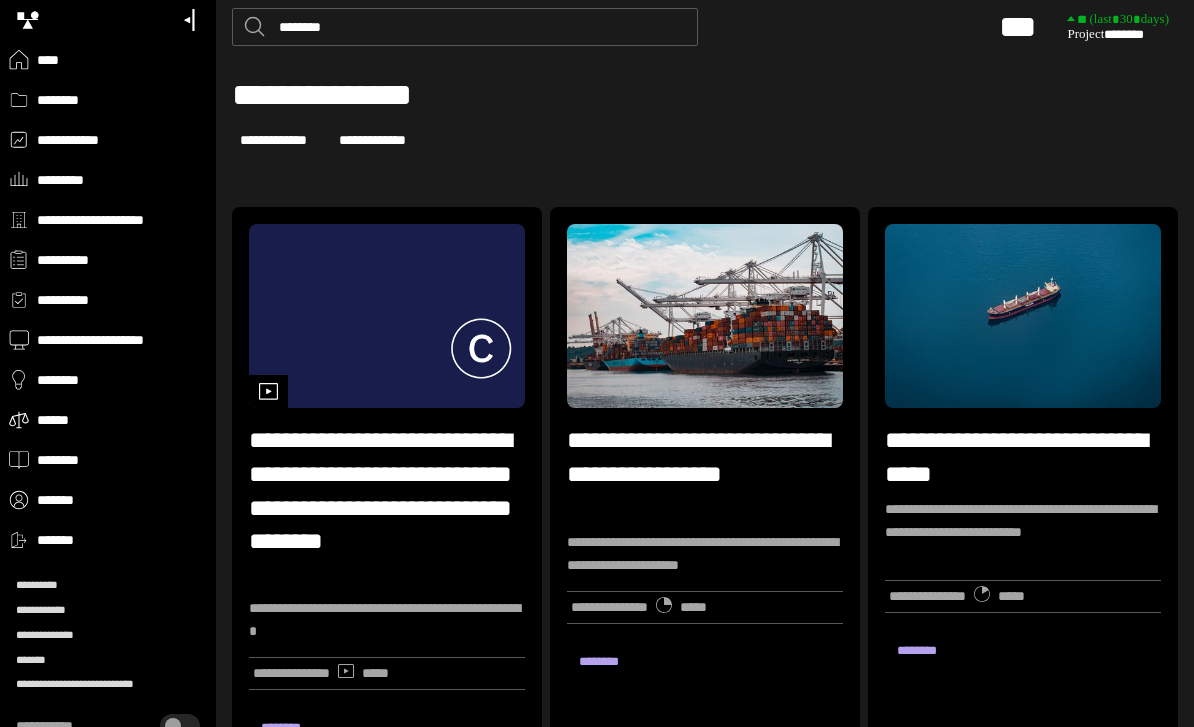 click at bounding box center (705, 316) 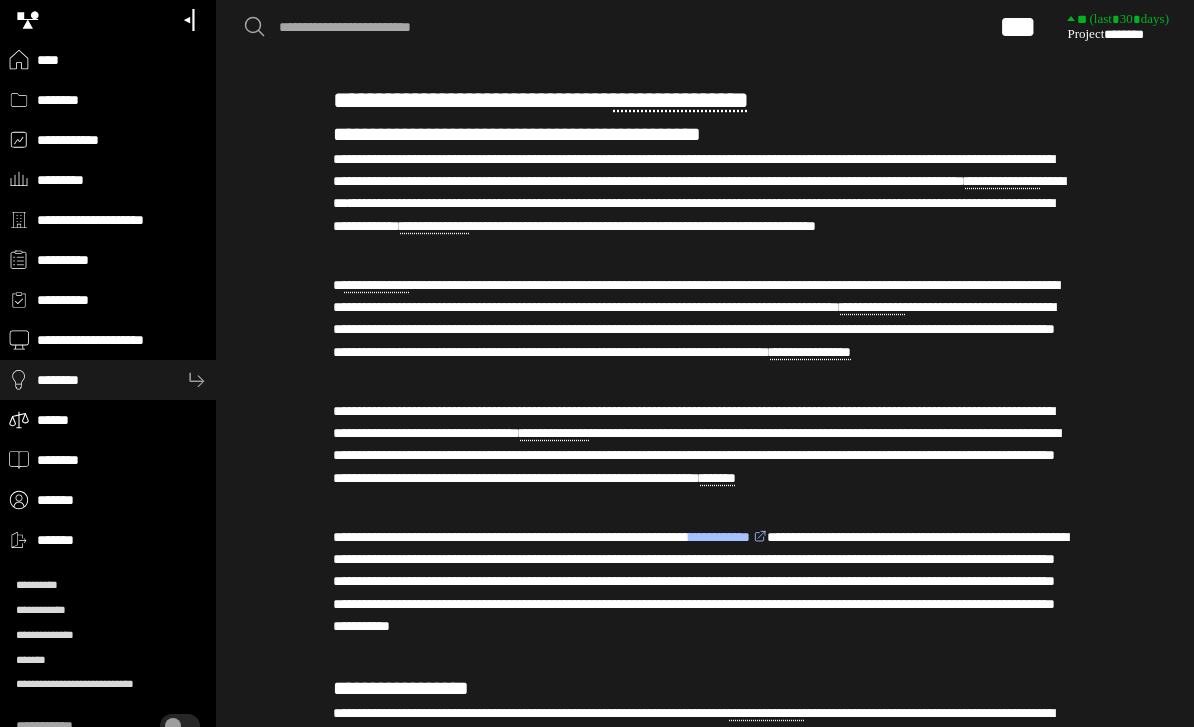scroll, scrollTop: 6056, scrollLeft: 0, axis: vertical 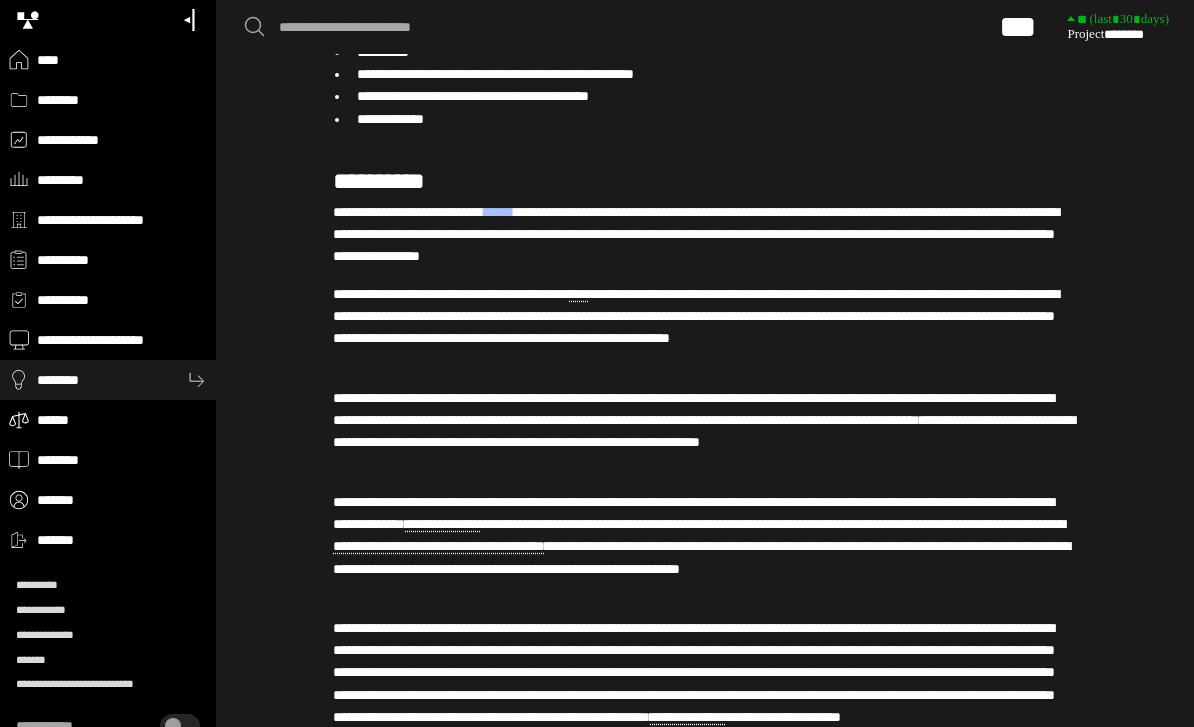 type on "********" 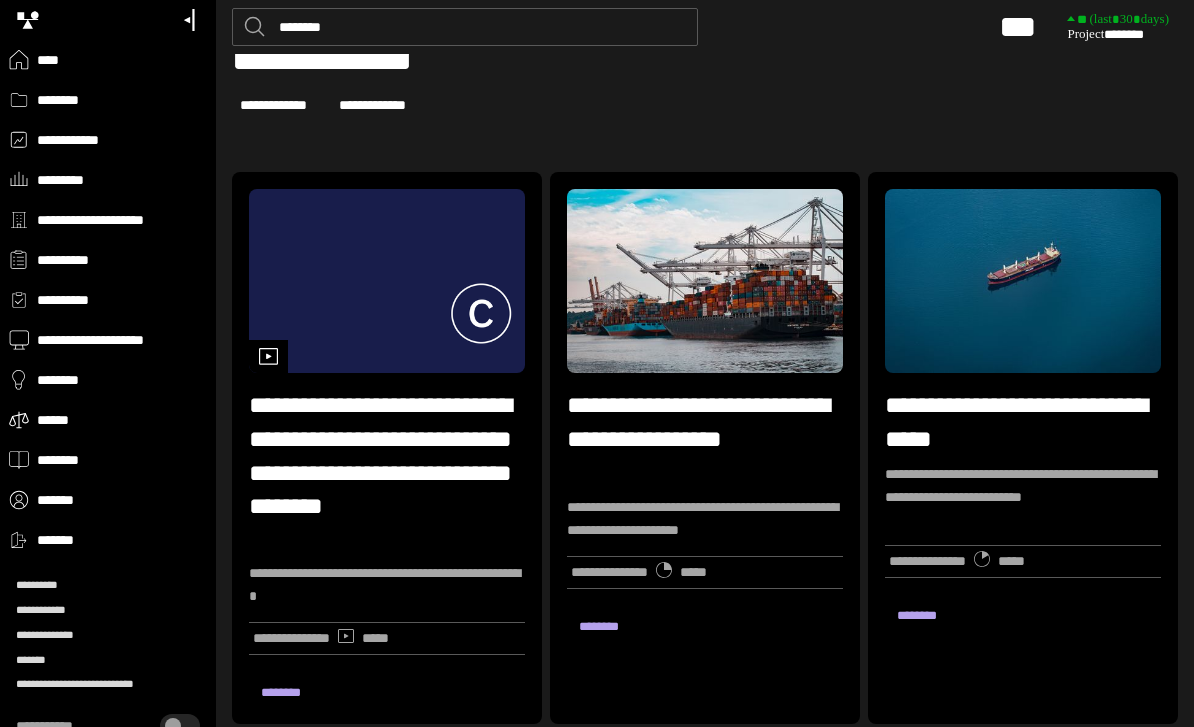 scroll, scrollTop: 35, scrollLeft: 0, axis: vertical 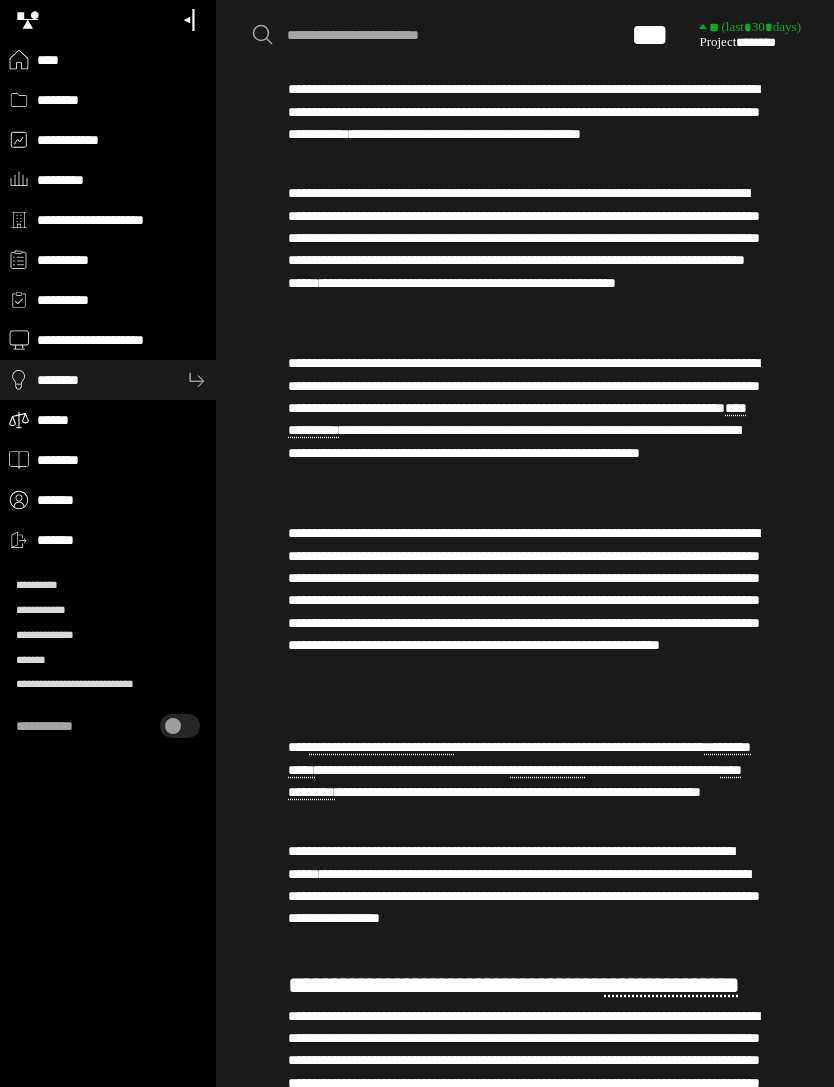 click on "**********" at bounding box center (445, 35) 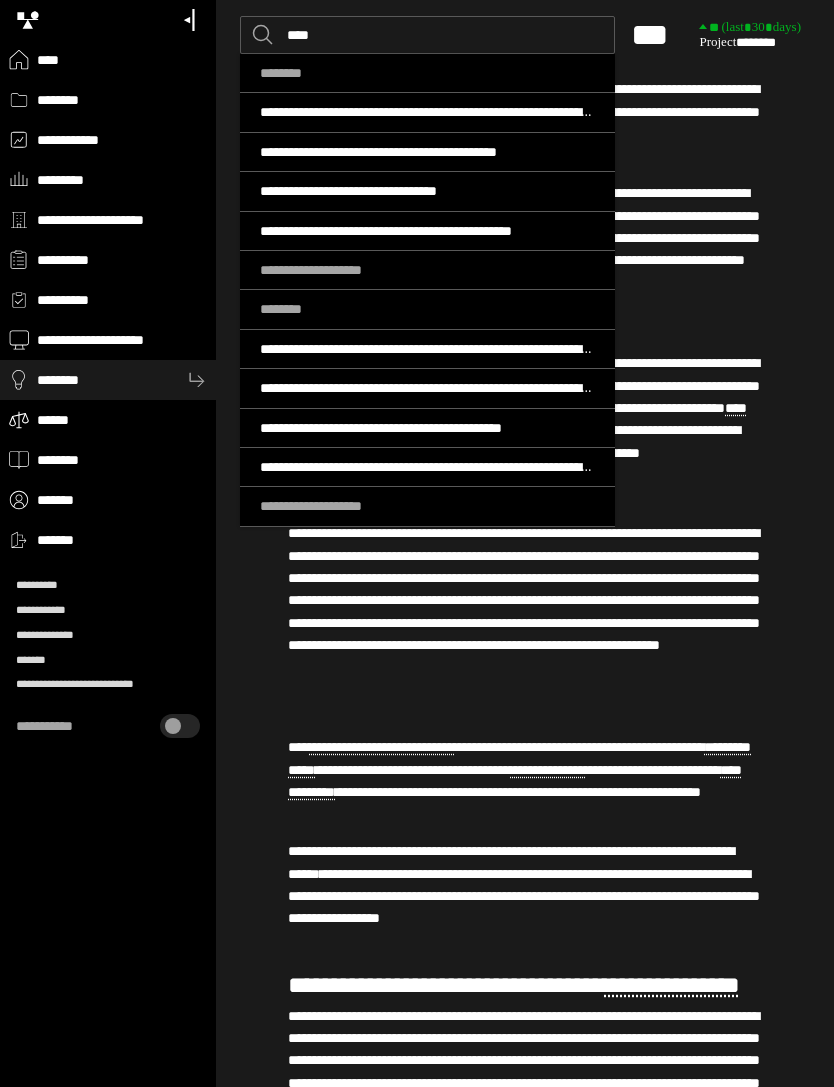 type on "*****" 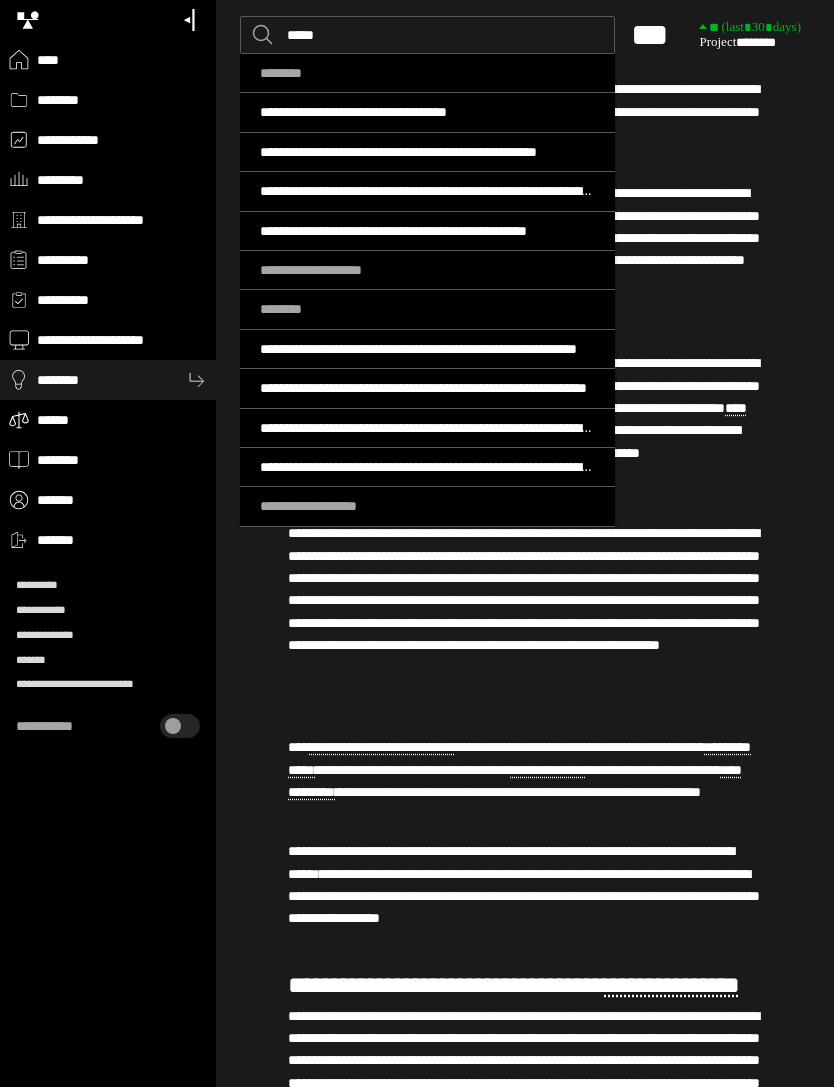 click on "**********" at bounding box center (427, 112) 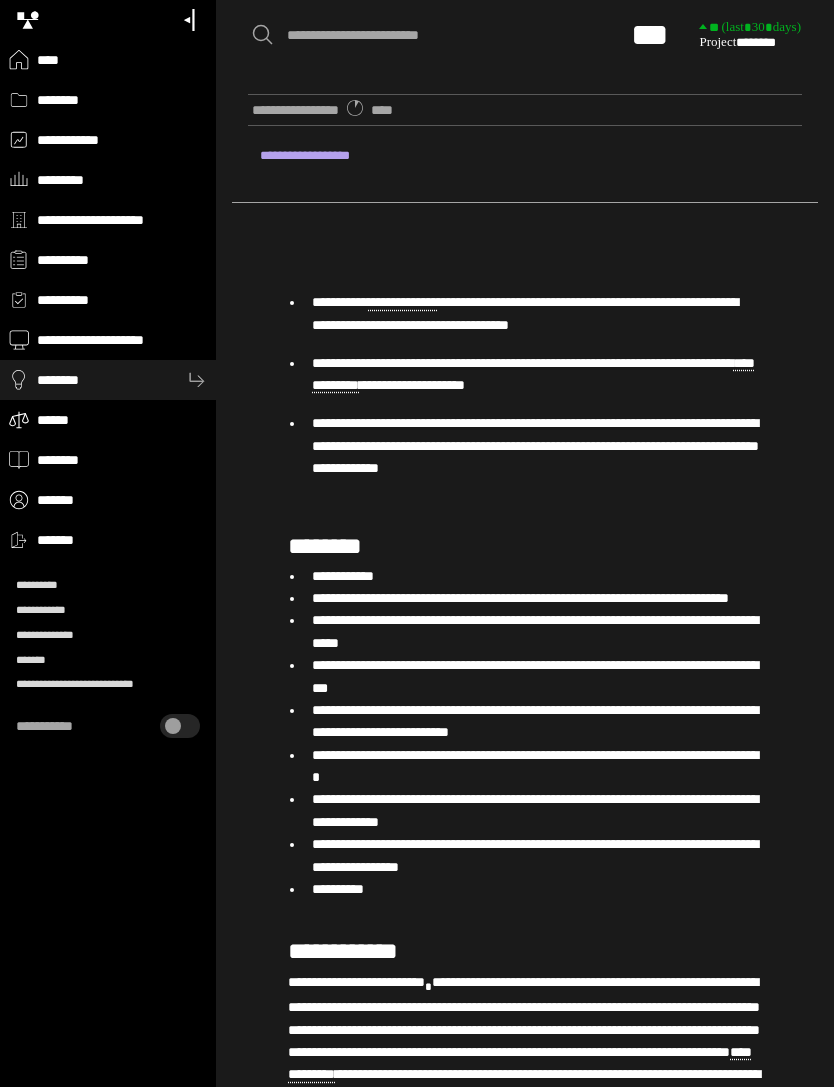 scroll, scrollTop: 0, scrollLeft: 0, axis: both 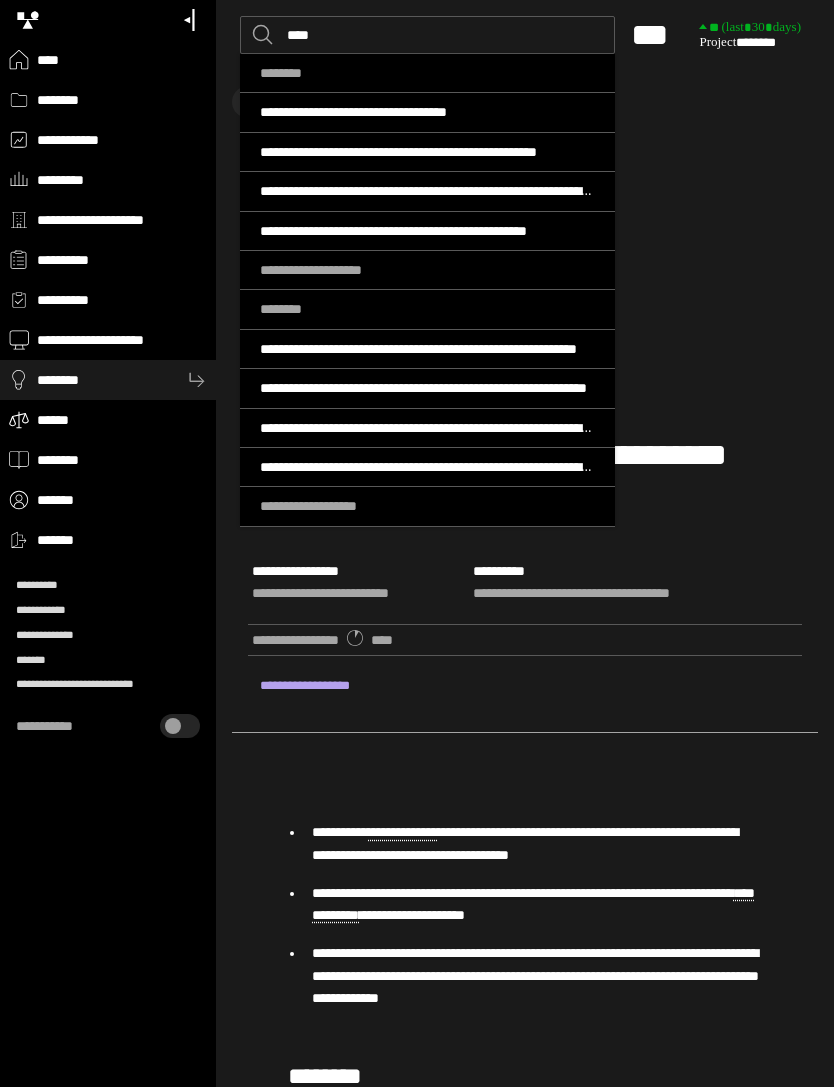 type on "*****" 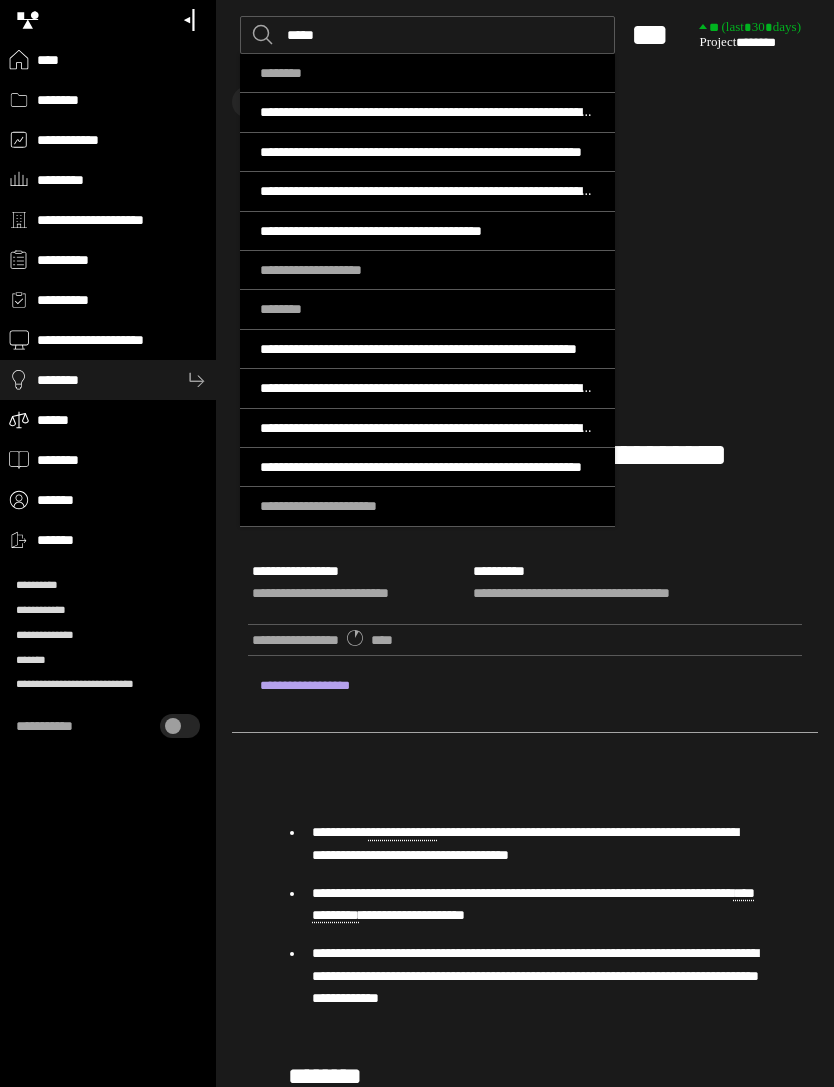 click on "**********" at bounding box center (421, 152) 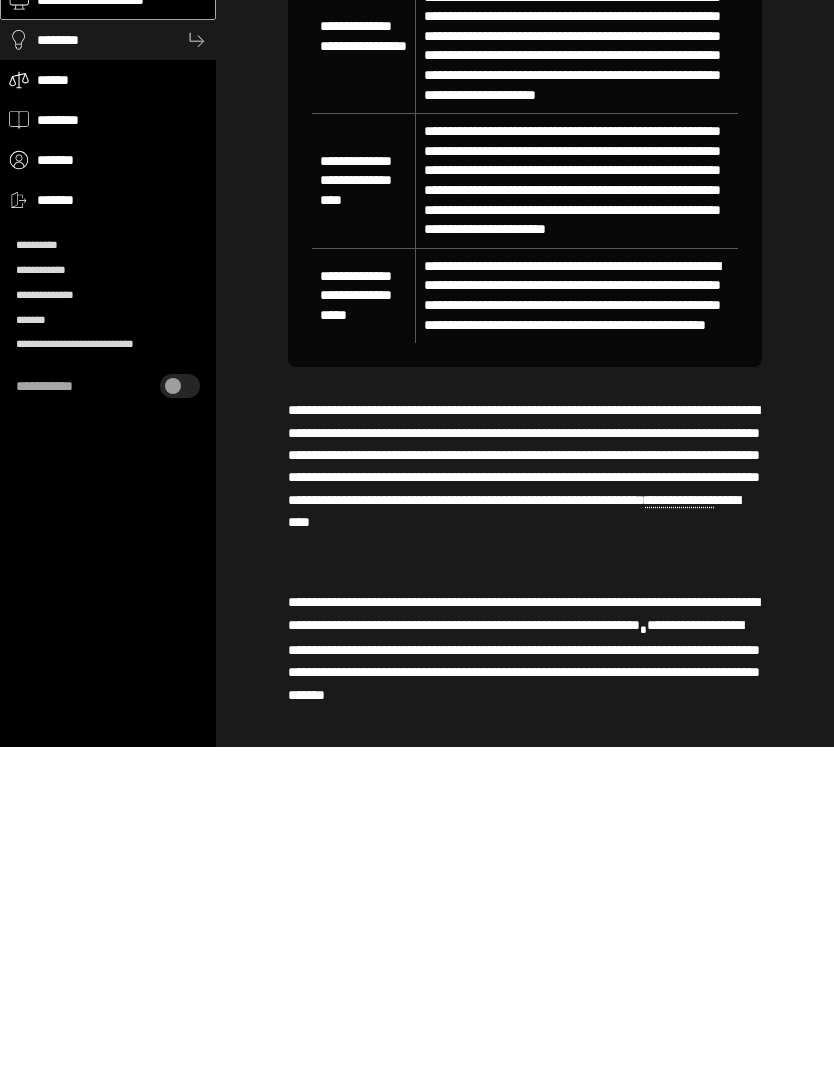 scroll, scrollTop: 5085, scrollLeft: 0, axis: vertical 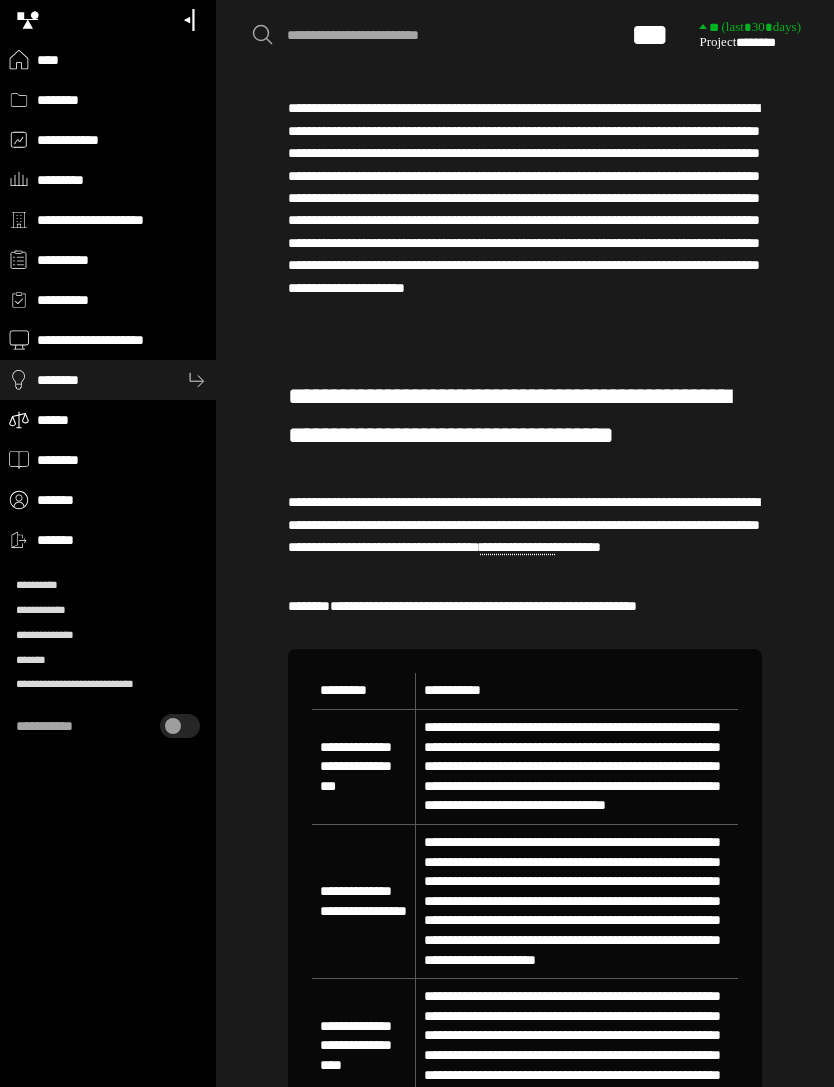 click on "**********" at bounding box center [445, 35] 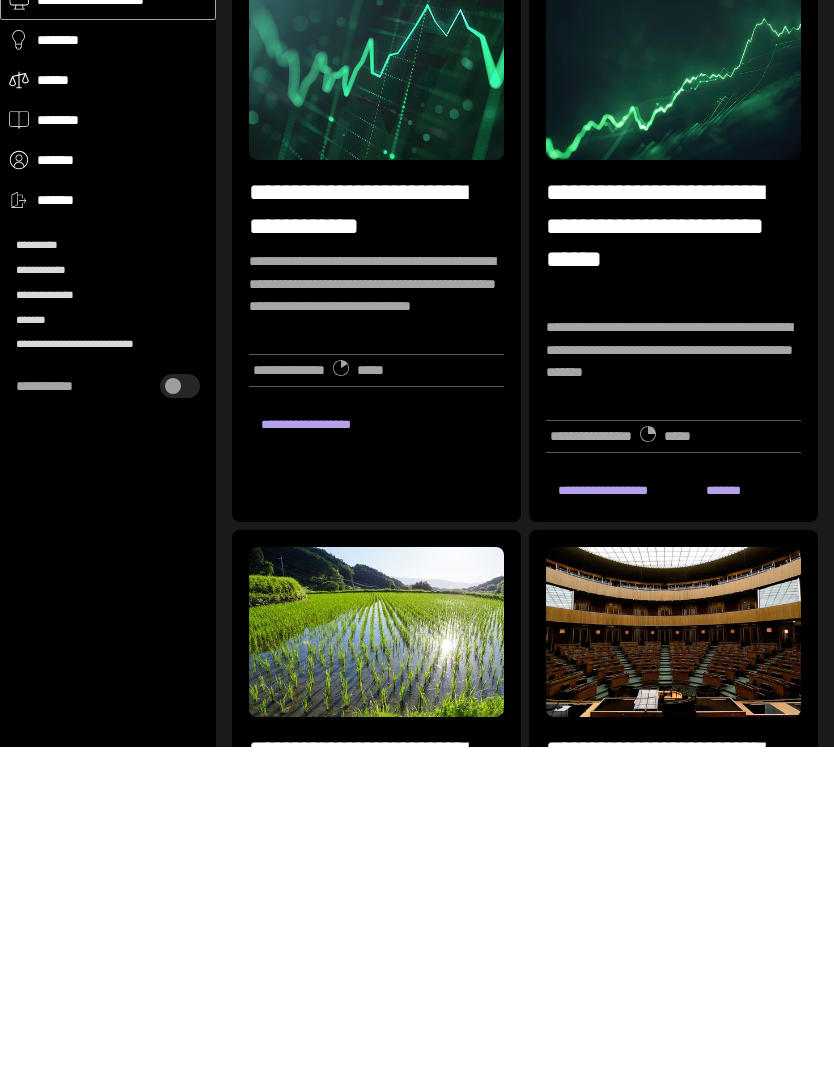 scroll, scrollTop: 1039, scrollLeft: 0, axis: vertical 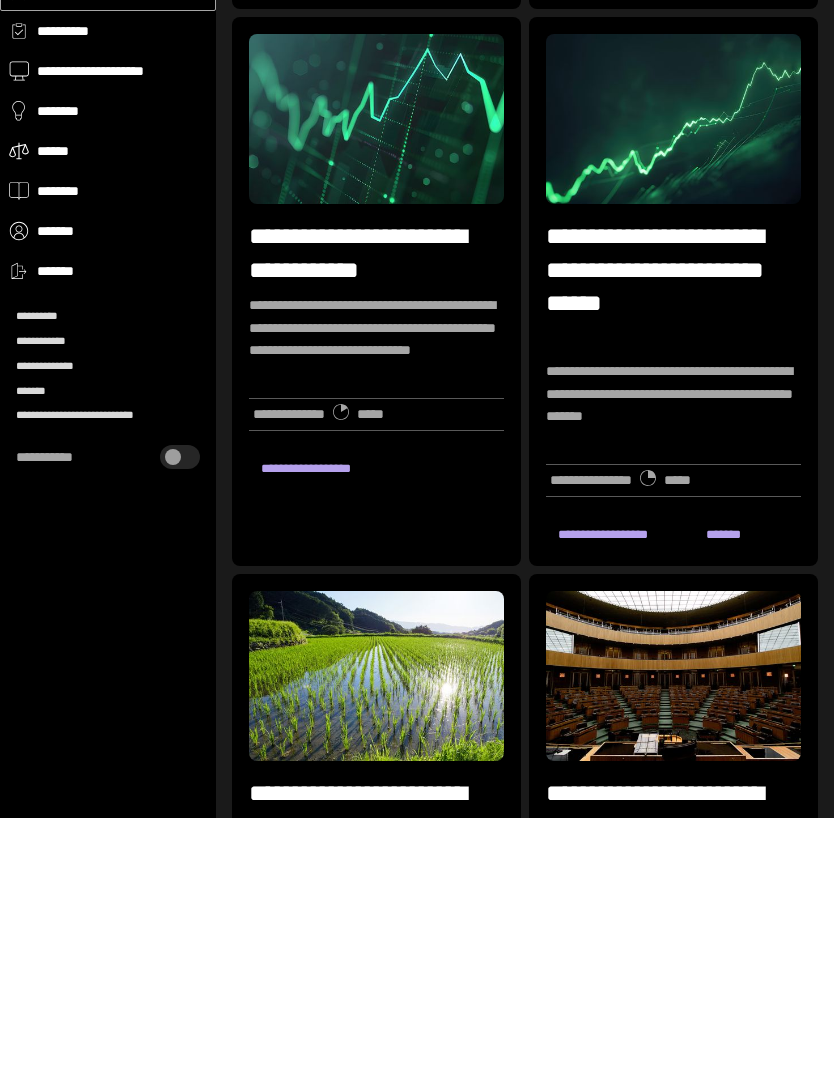 type on "*****" 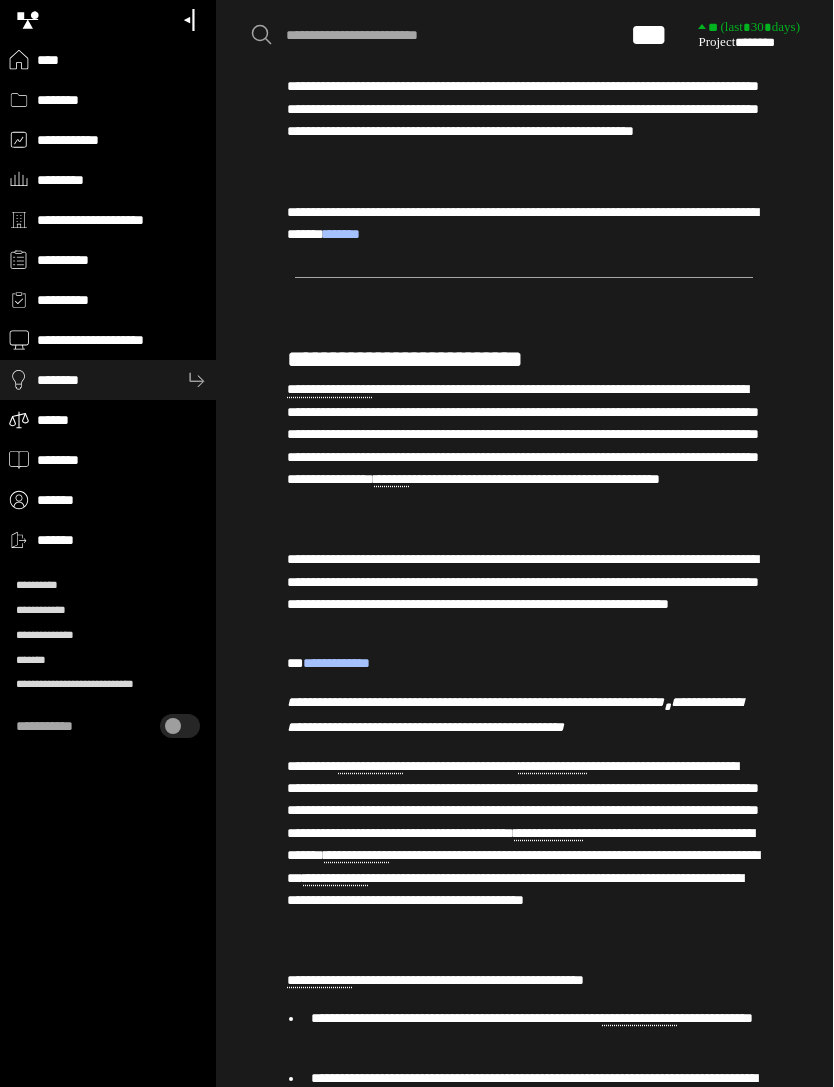 scroll, scrollTop: 3434, scrollLeft: 72, axis: both 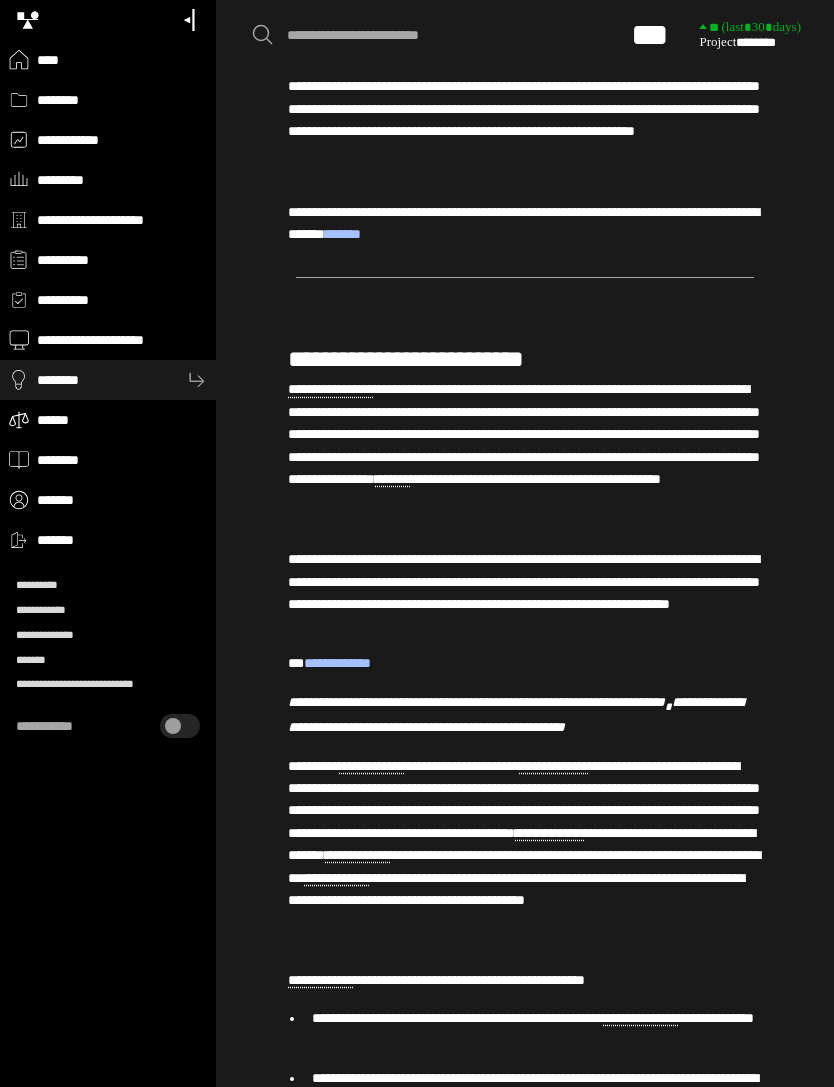 click on "**********" at bounding box center (445, 35) 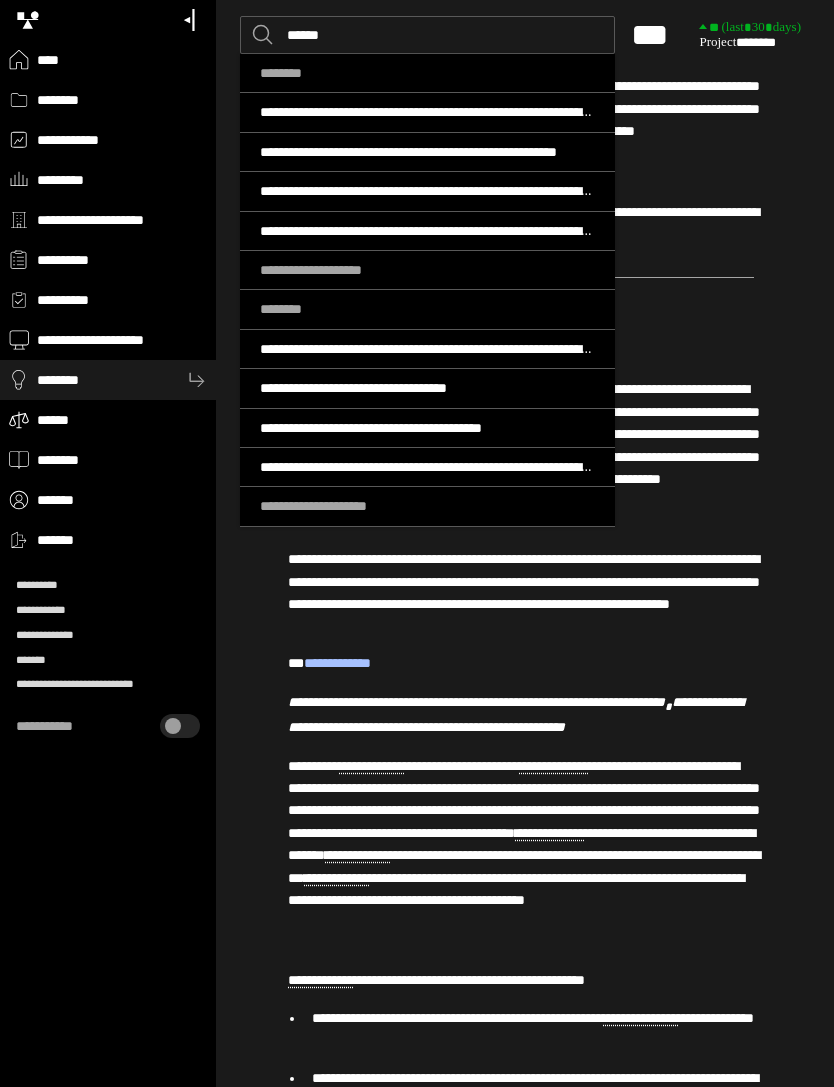 scroll, scrollTop: 3434, scrollLeft: 0, axis: vertical 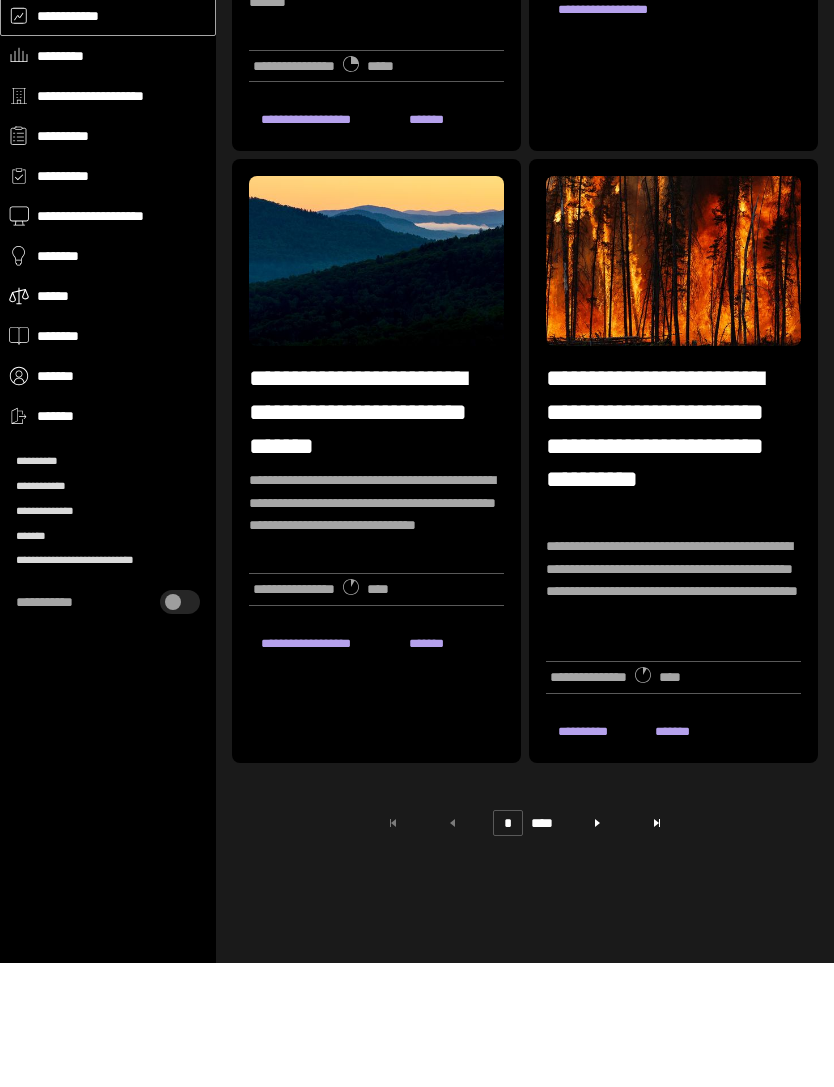 type on "******" 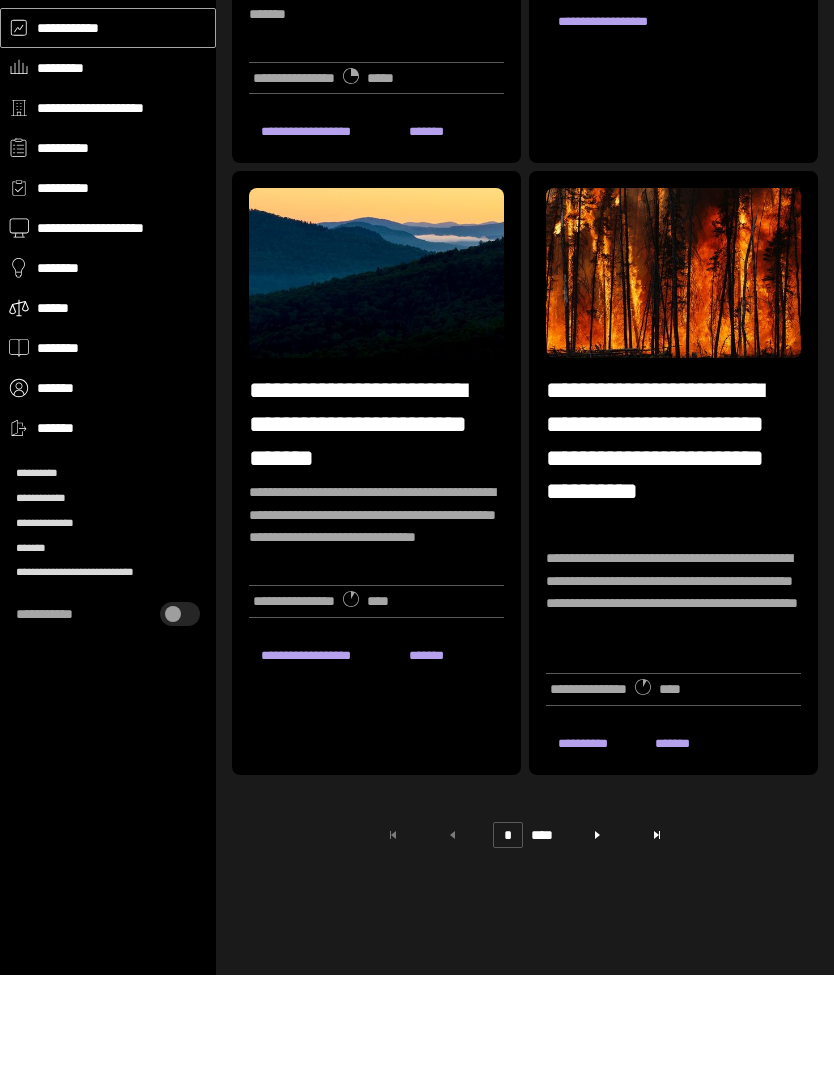 click 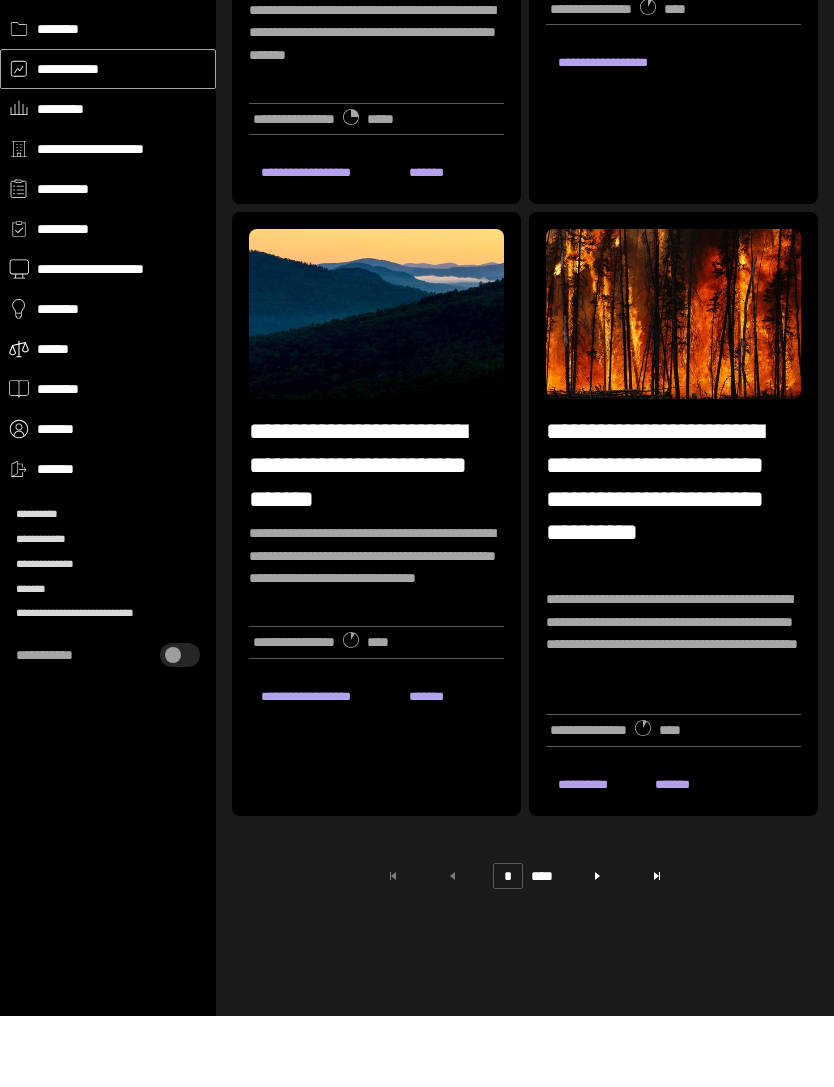 type on "*" 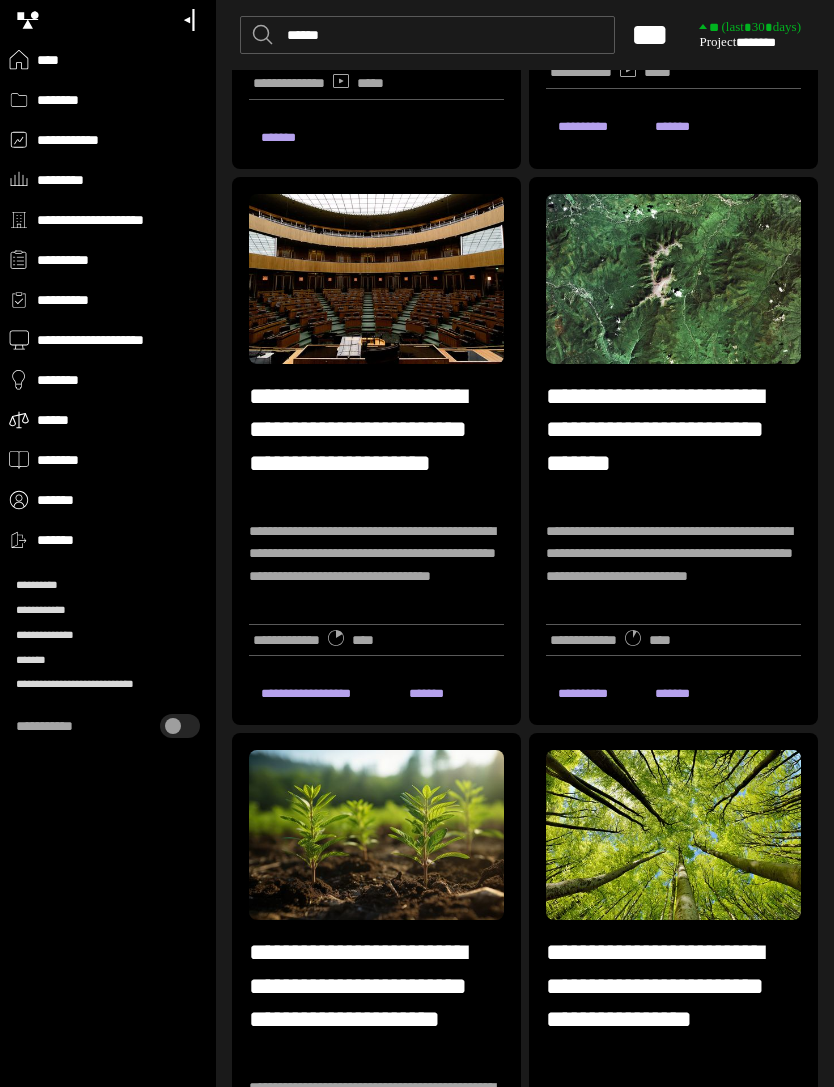 scroll, scrollTop: 547, scrollLeft: 0, axis: vertical 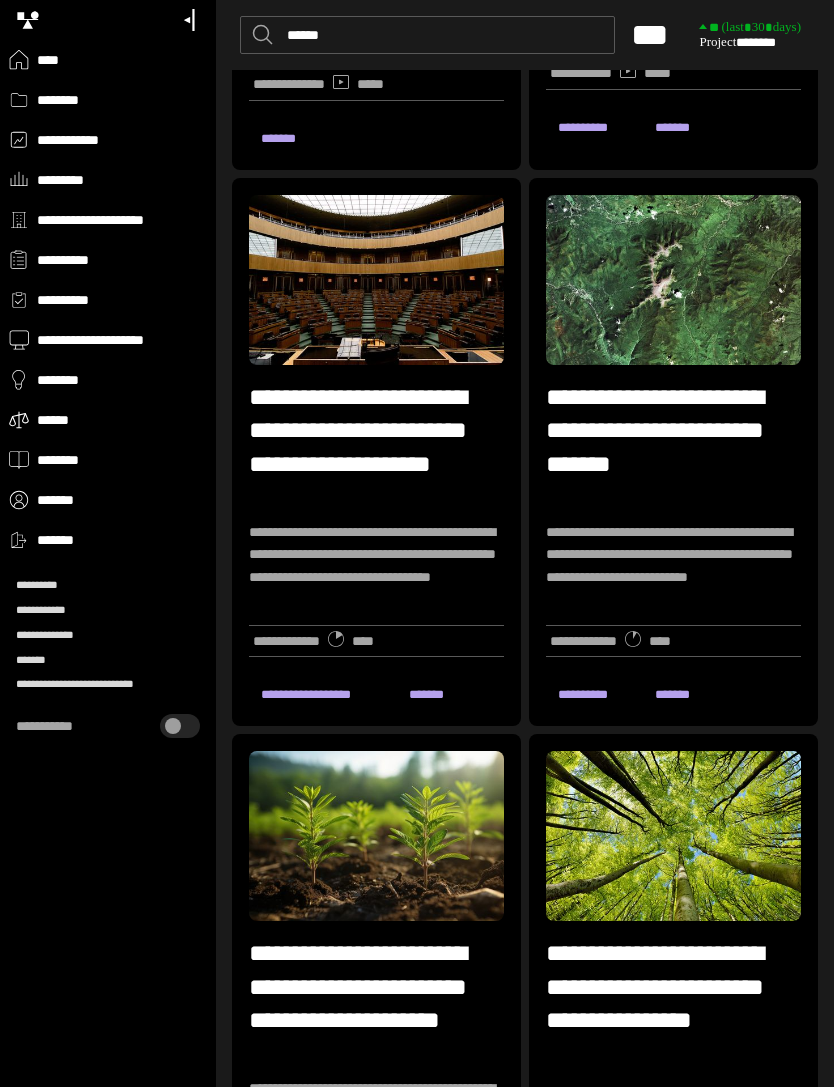 click on "**********" at bounding box center [376, 447] 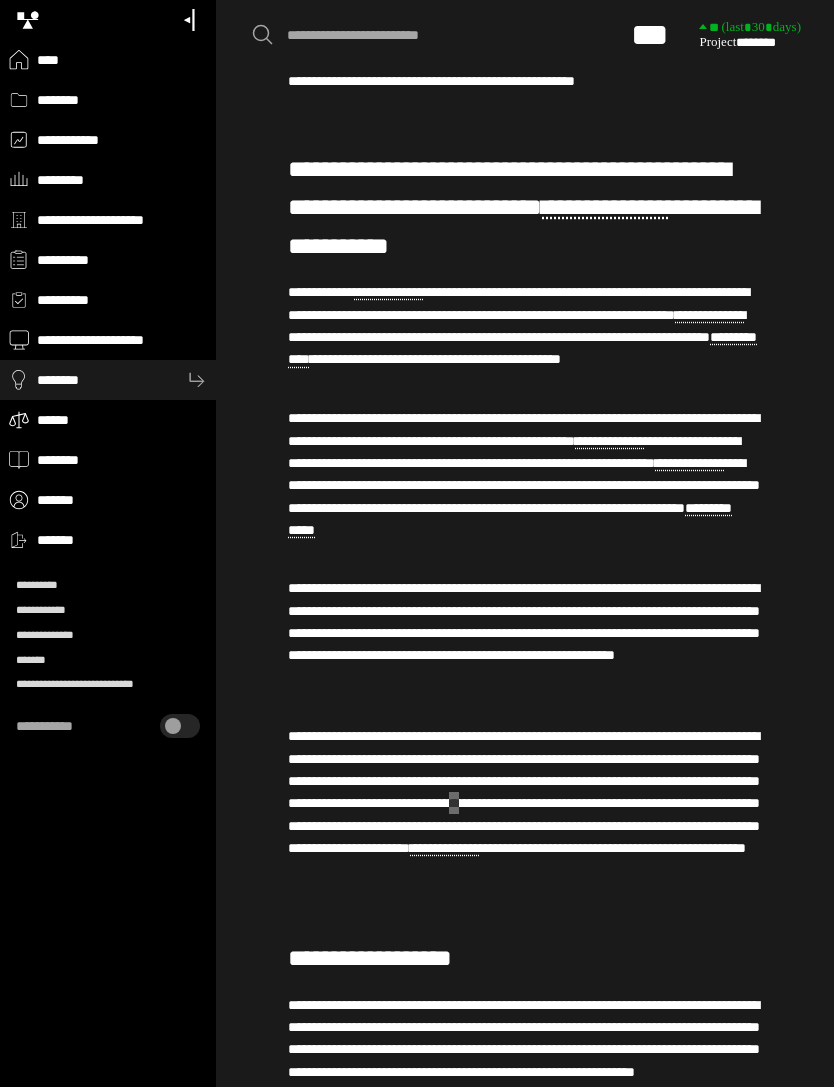 scroll, scrollTop: 6884, scrollLeft: 0, axis: vertical 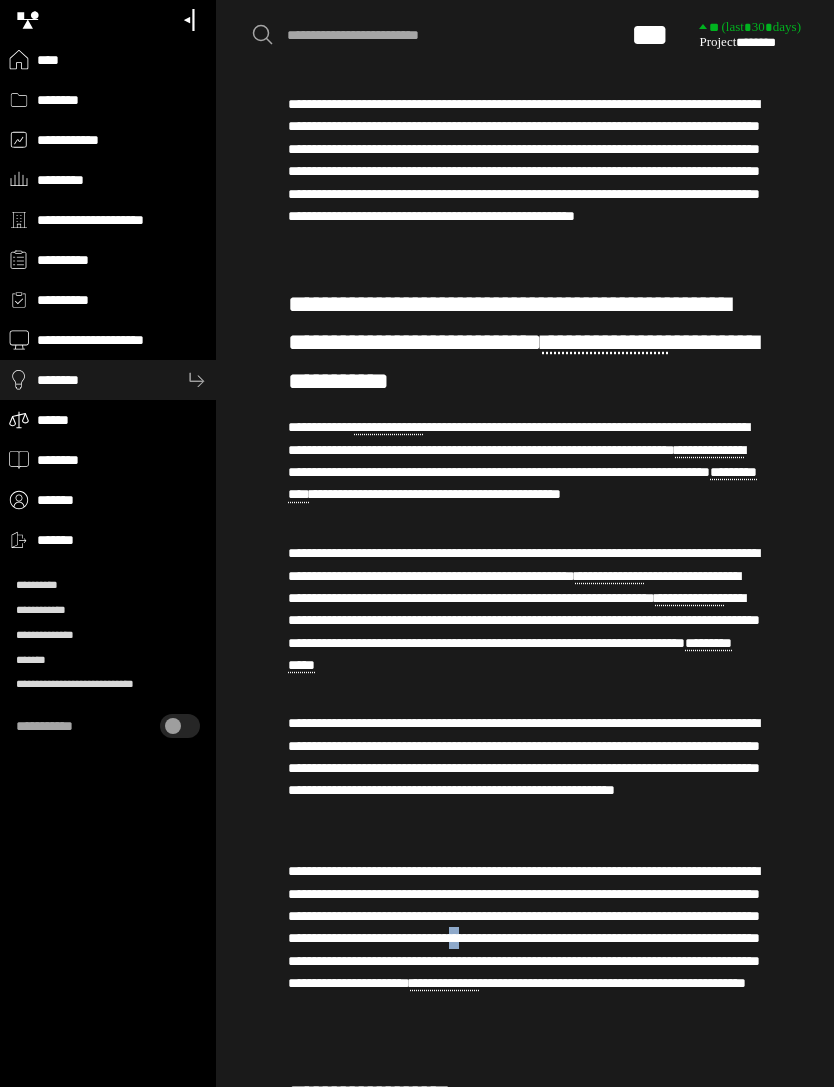 click on "**********" at bounding box center (445, 35) 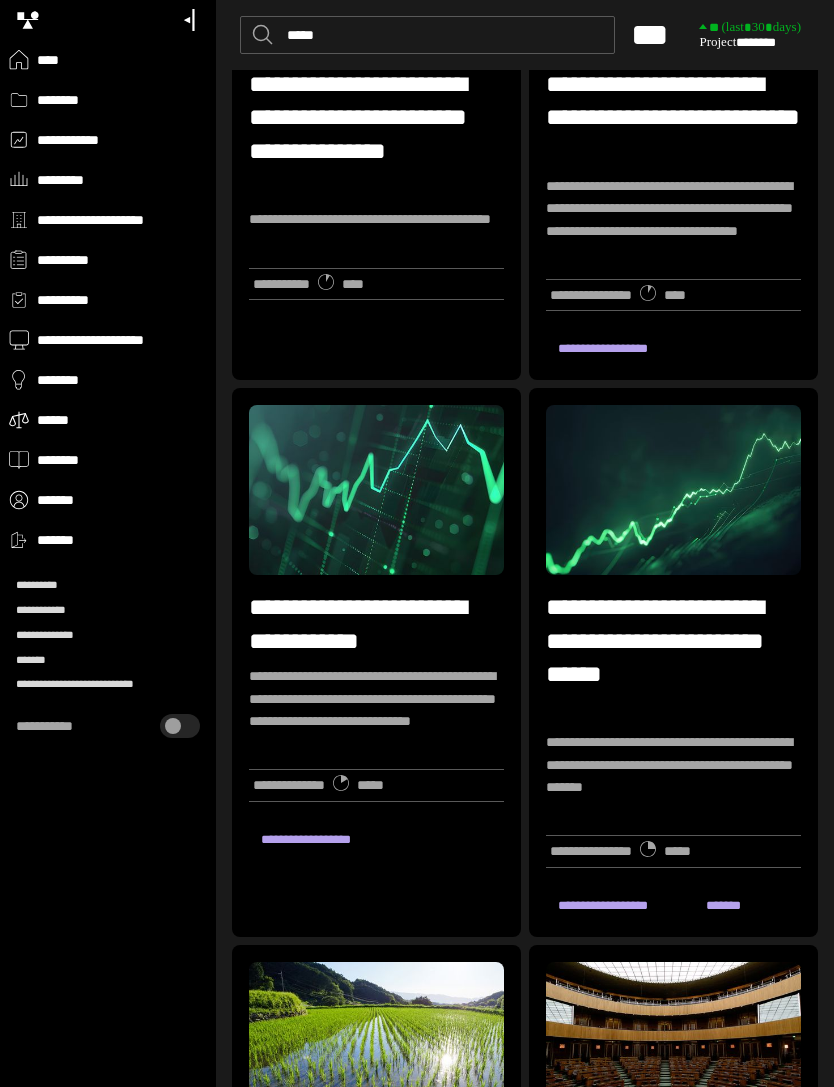 scroll, scrollTop: 0, scrollLeft: 0, axis: both 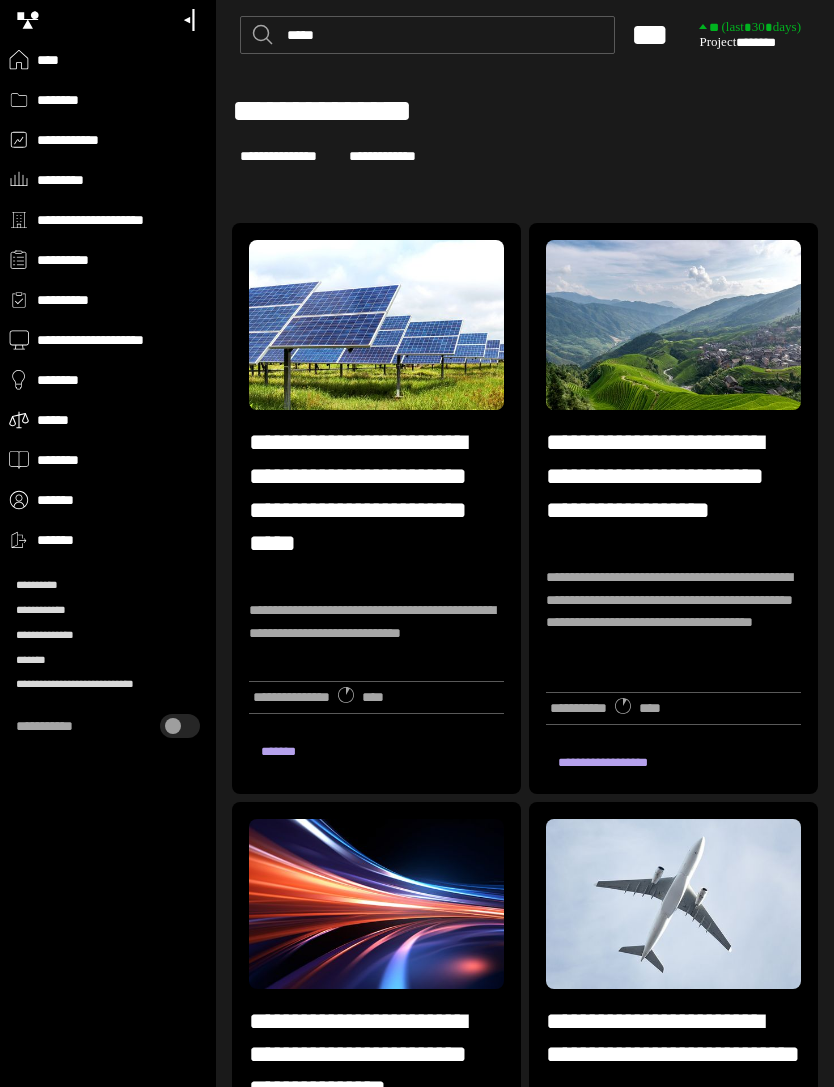 type on "*****" 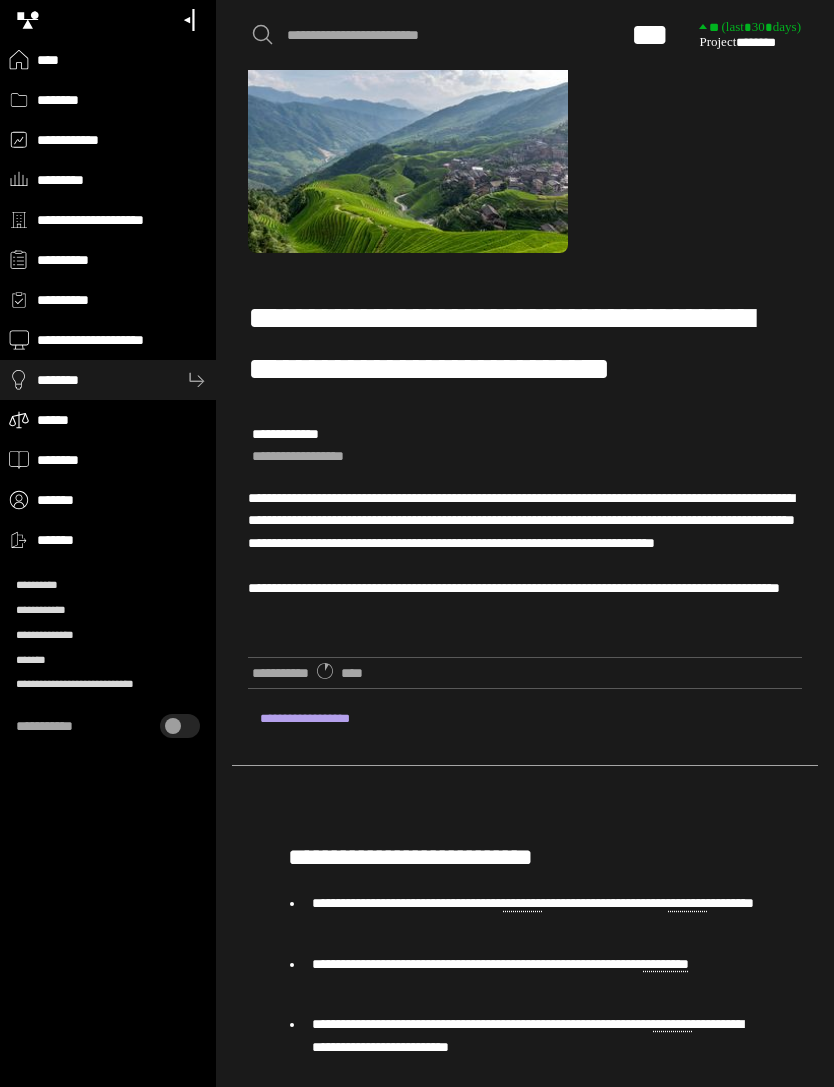 scroll, scrollTop: 136, scrollLeft: 0, axis: vertical 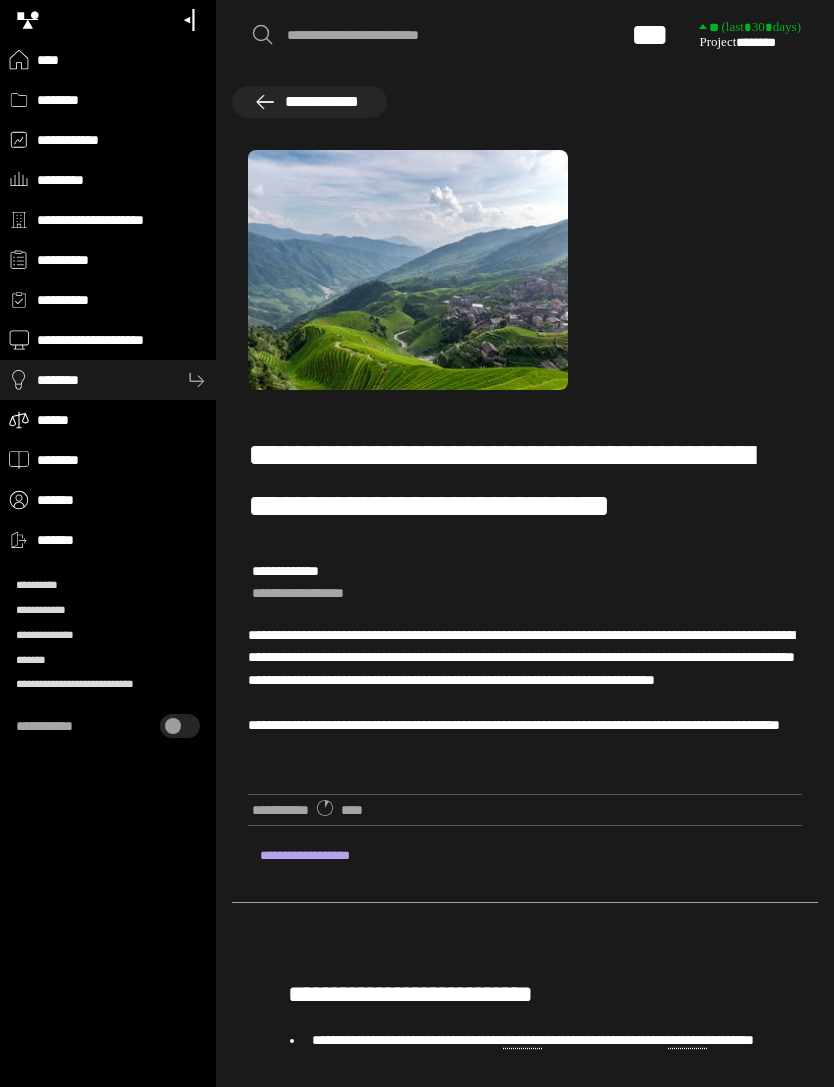 click on "********" at bounding box center [108, 380] 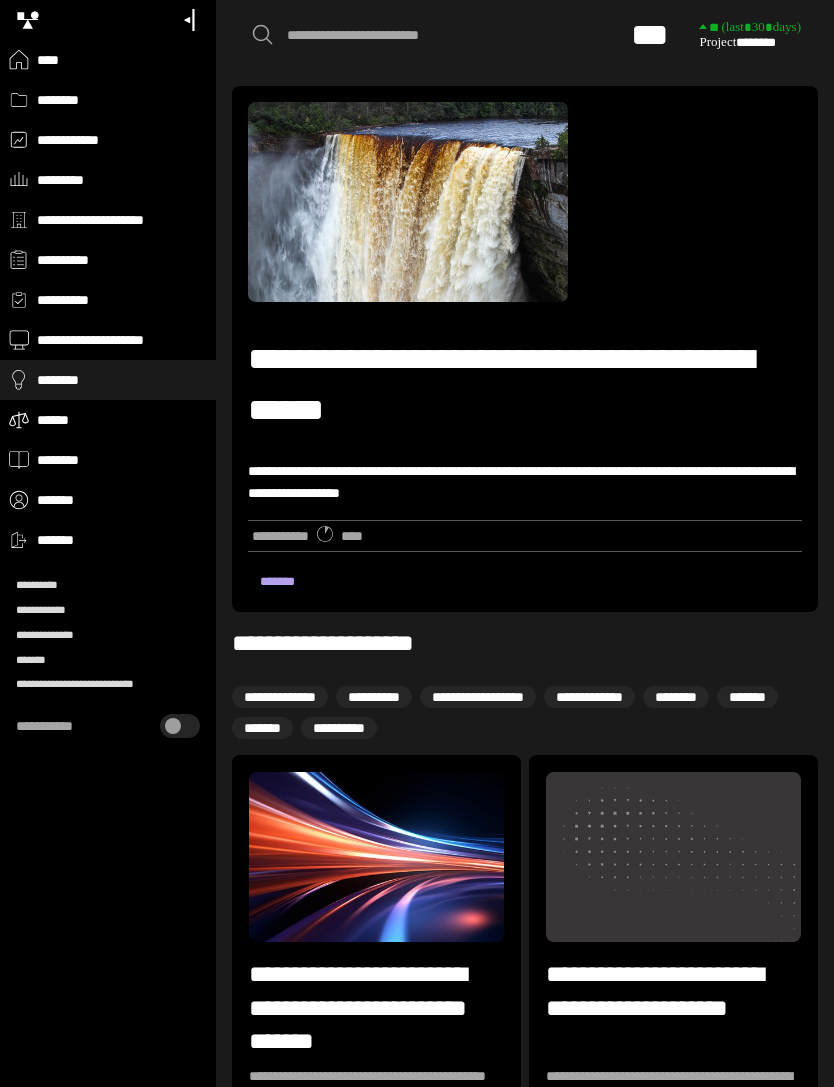 click on "**********" at bounding box center (478, 697) 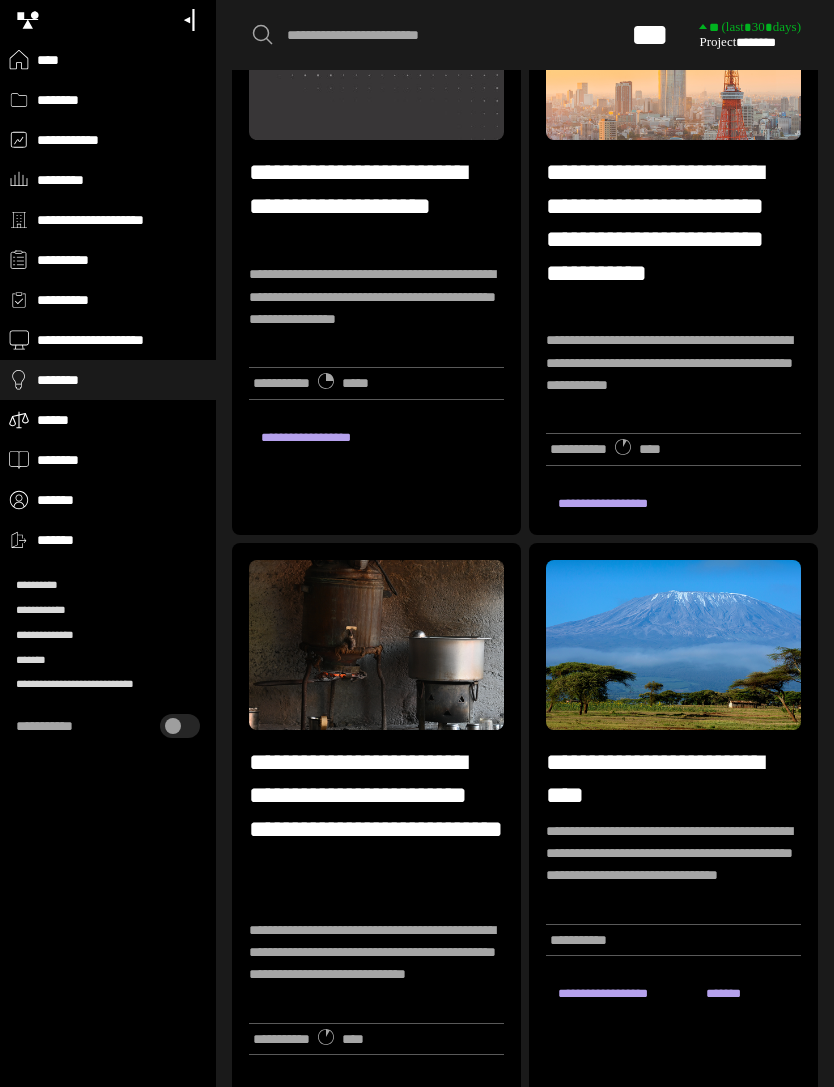 scroll, scrollTop: 804, scrollLeft: 0, axis: vertical 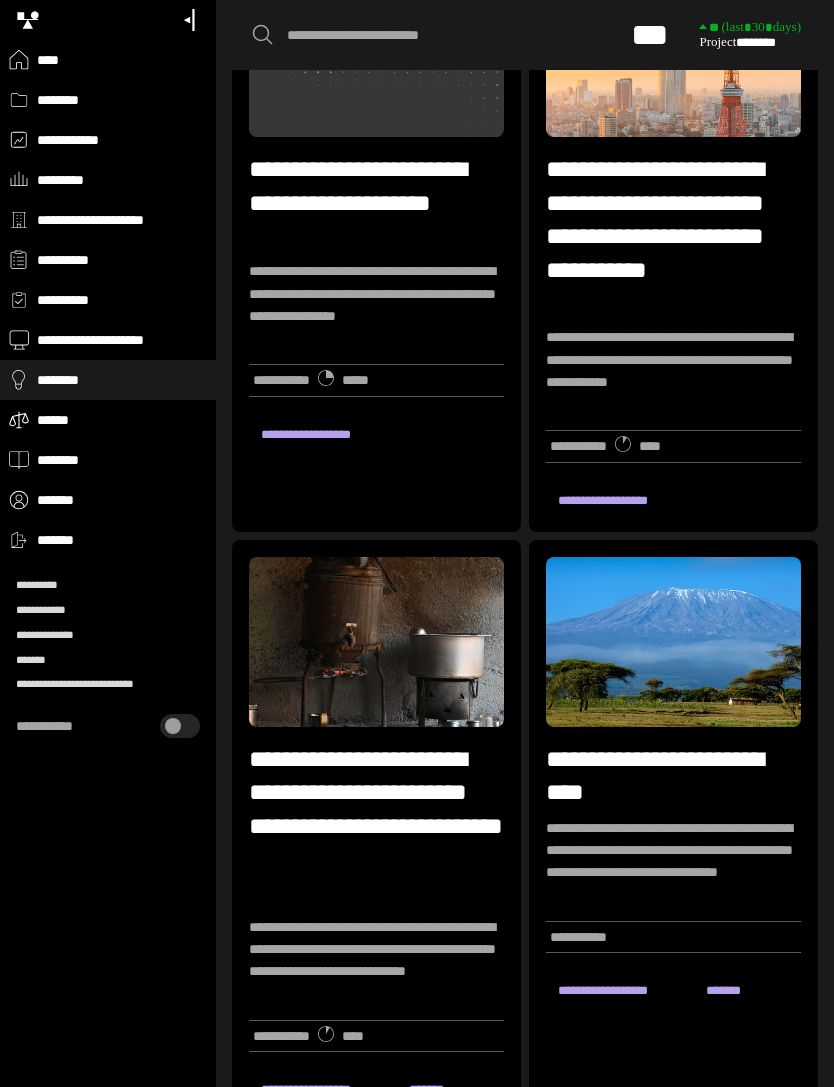 click at bounding box center (673, 643) 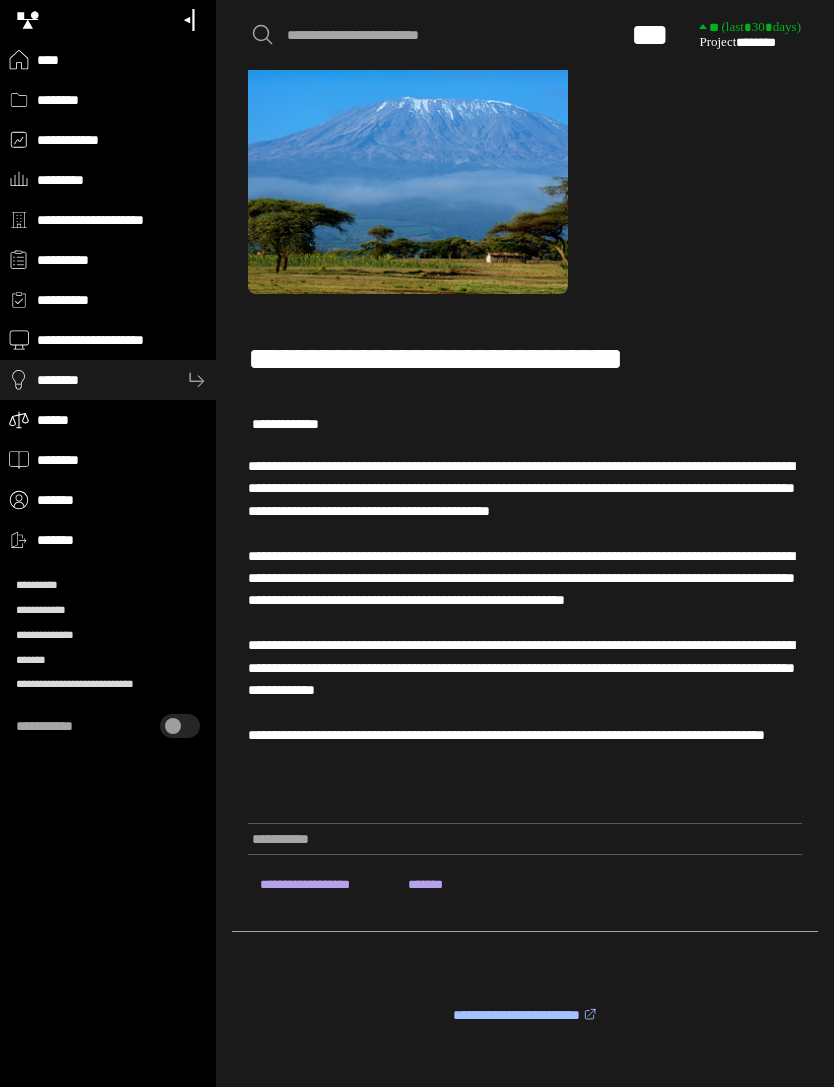 scroll, scrollTop: 142, scrollLeft: 0, axis: vertical 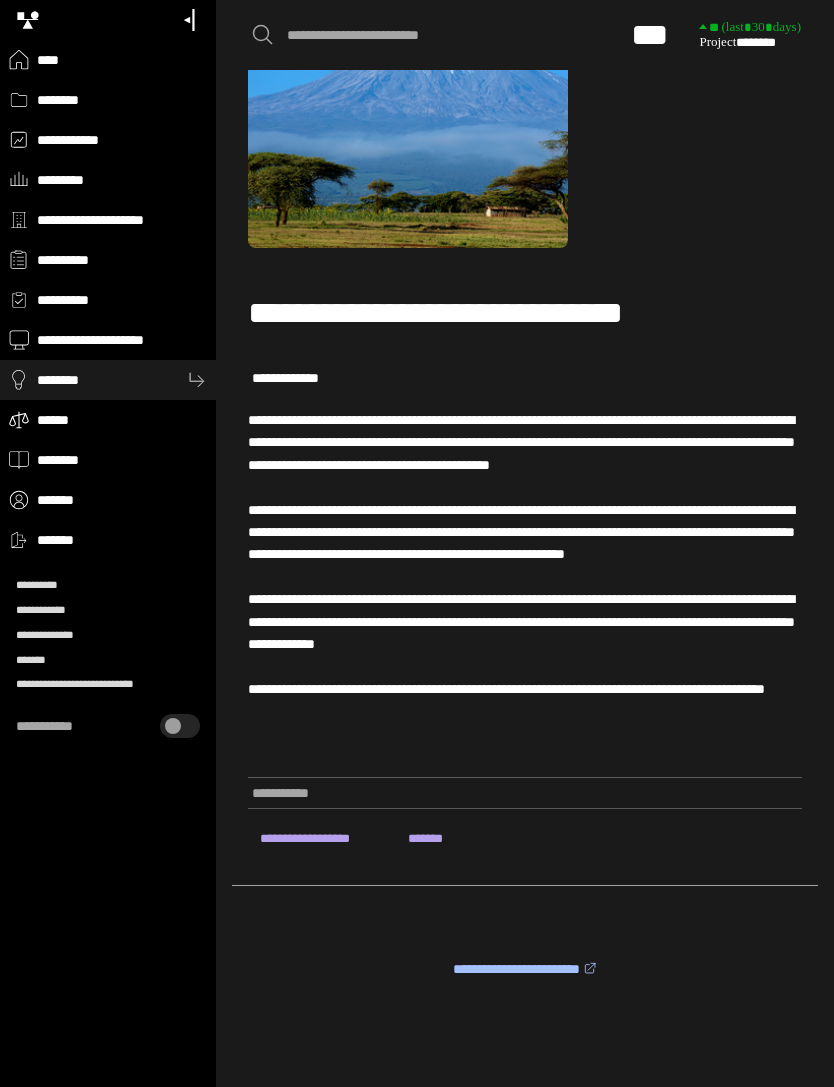click on "**********" at bounding box center [525, 969] 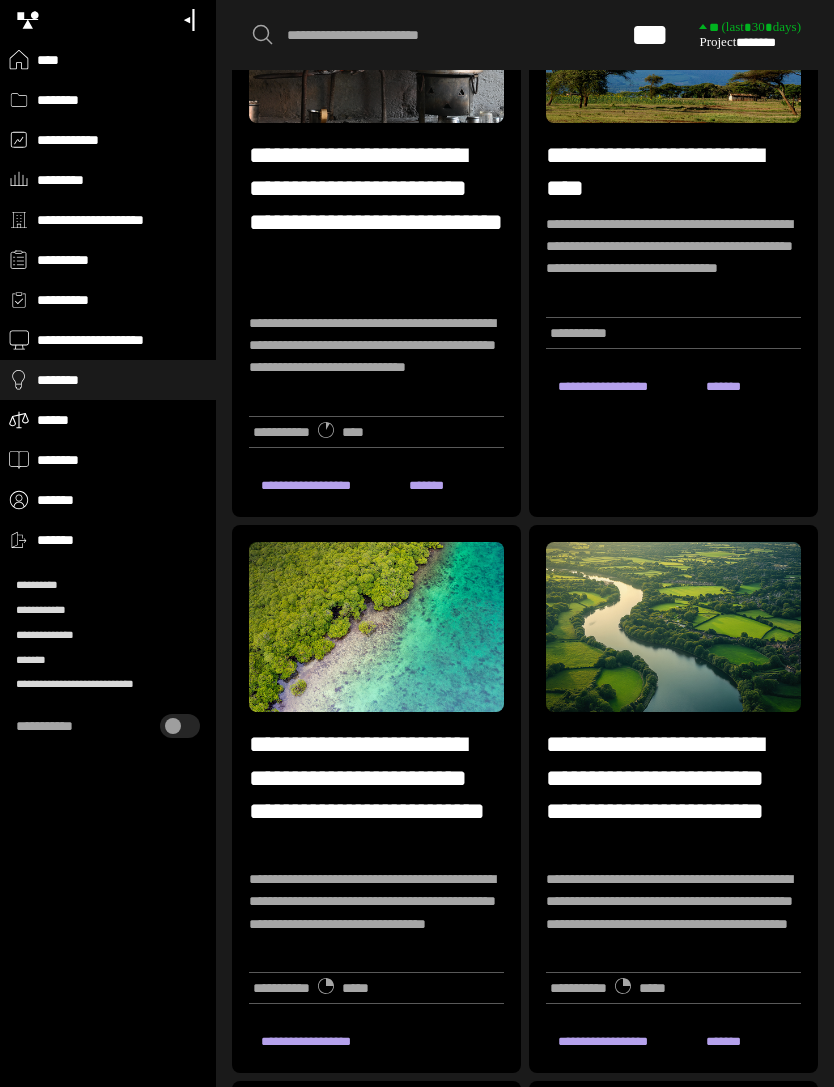 scroll, scrollTop: 1409, scrollLeft: 0, axis: vertical 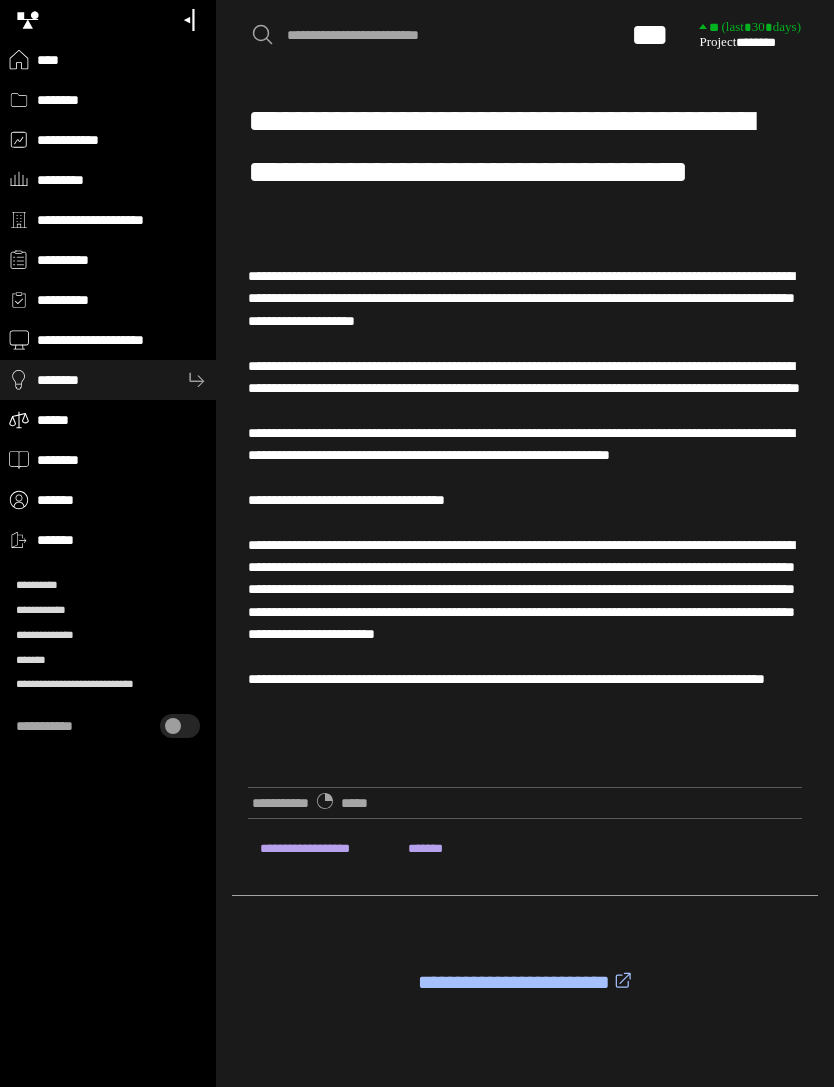 click on "**********" at bounding box center (525, 982) 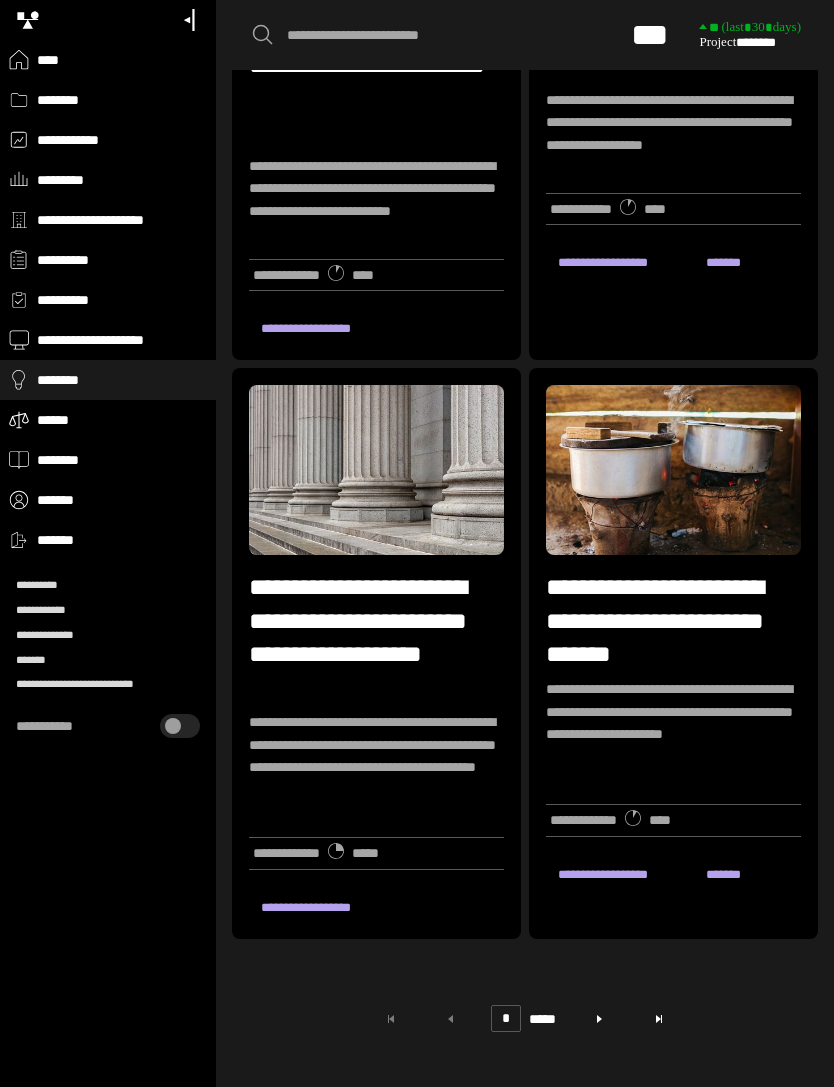 scroll, scrollTop: 3344, scrollLeft: 0, axis: vertical 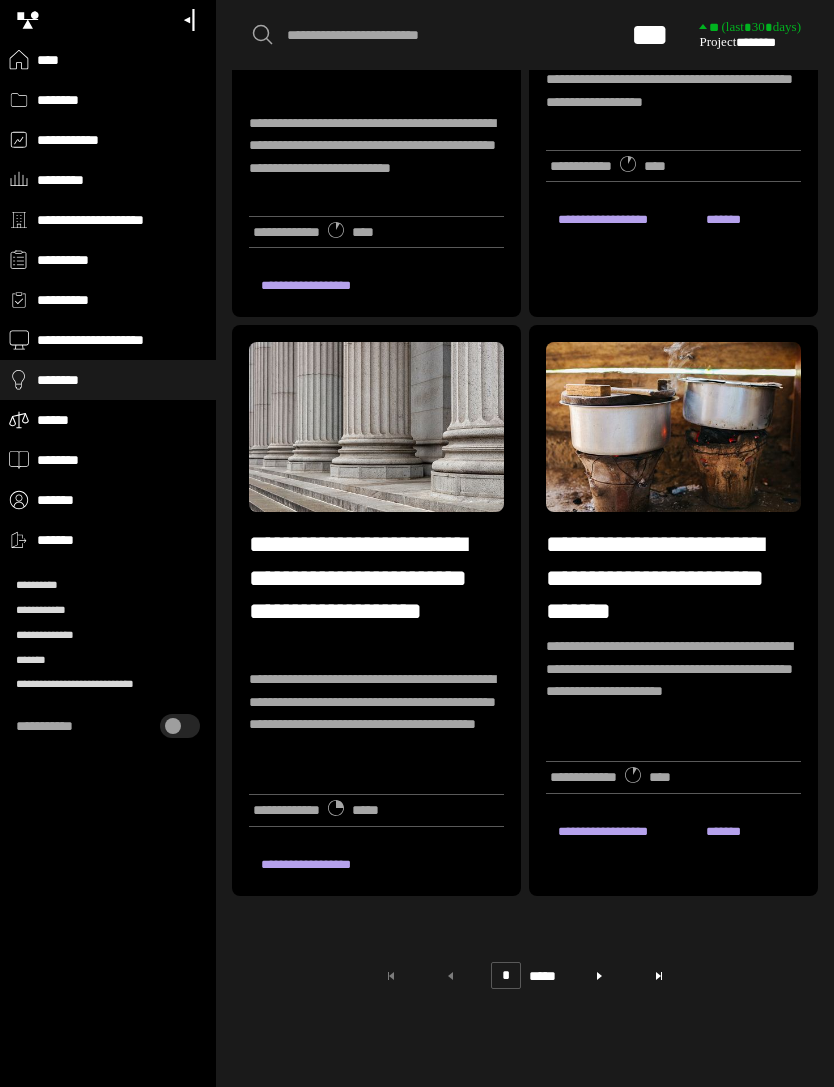 click 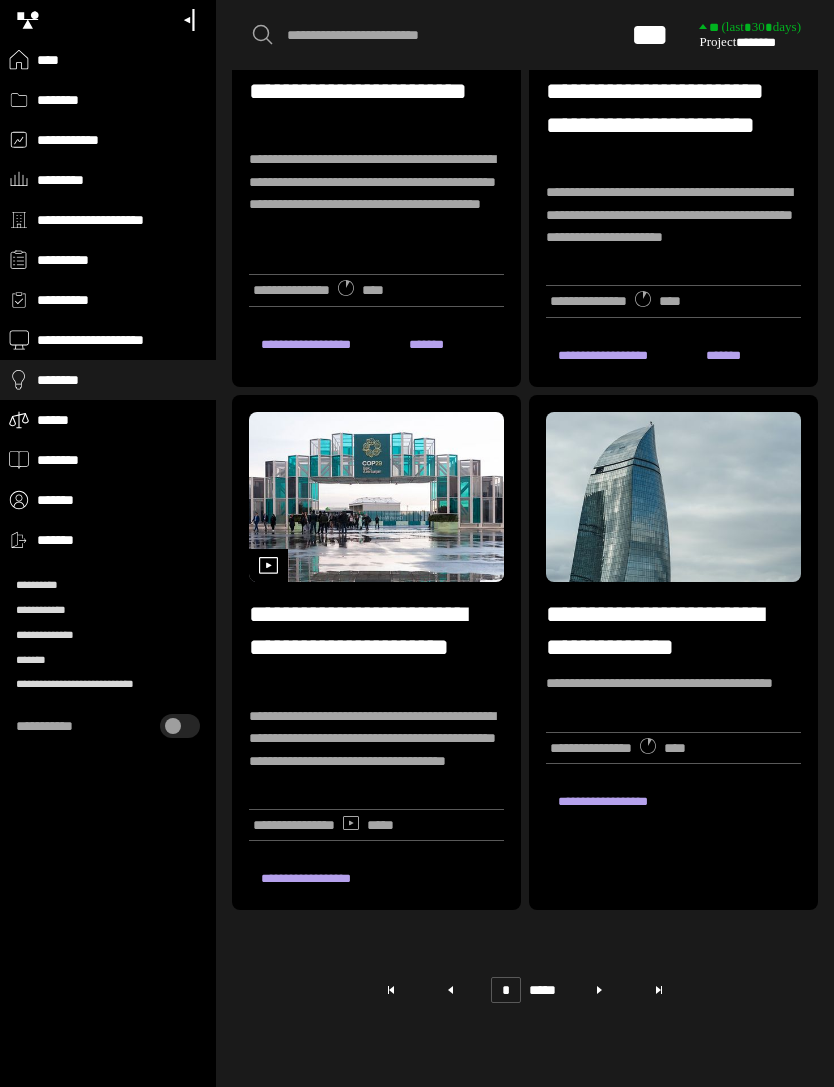 scroll, scrollTop: 2608, scrollLeft: 0, axis: vertical 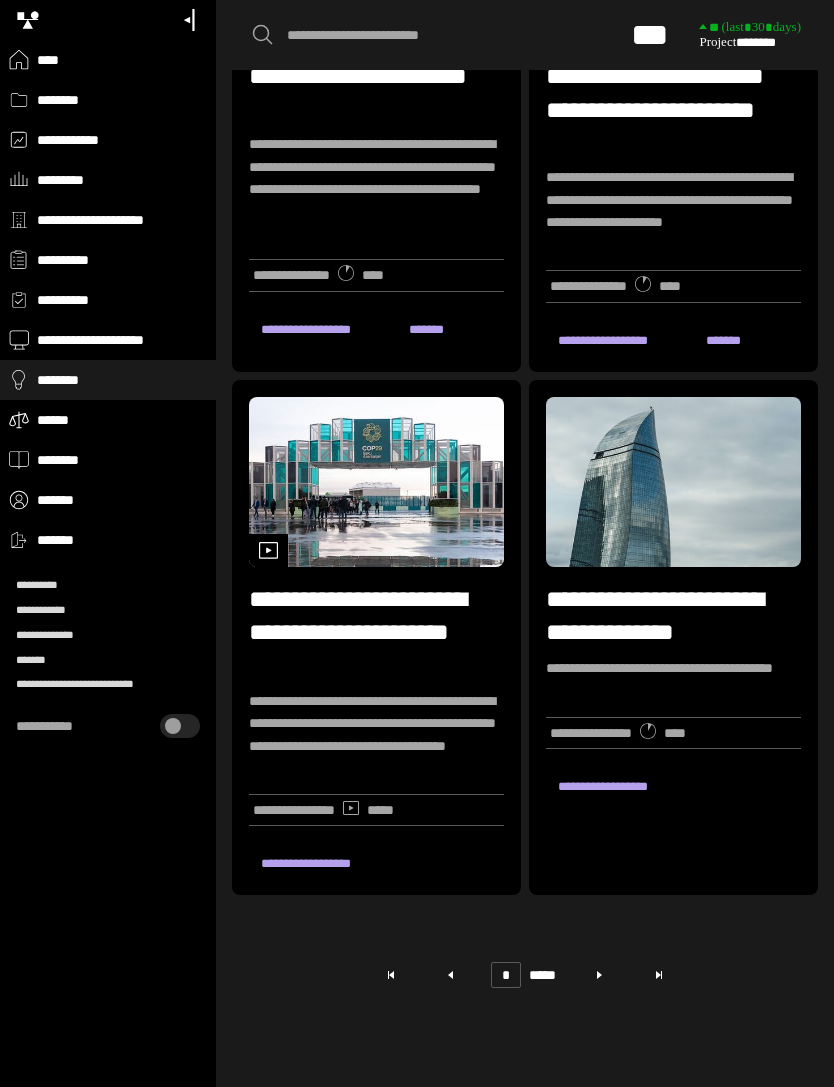 click 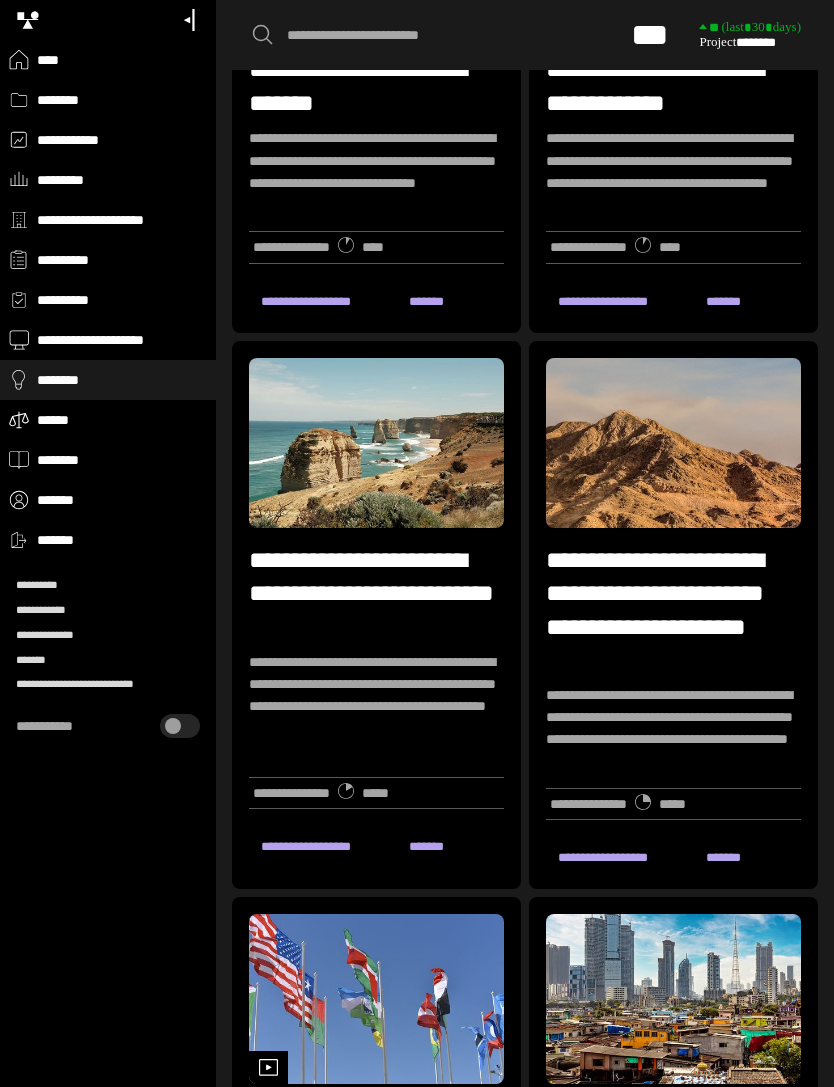 scroll, scrollTop: 925, scrollLeft: 0, axis: vertical 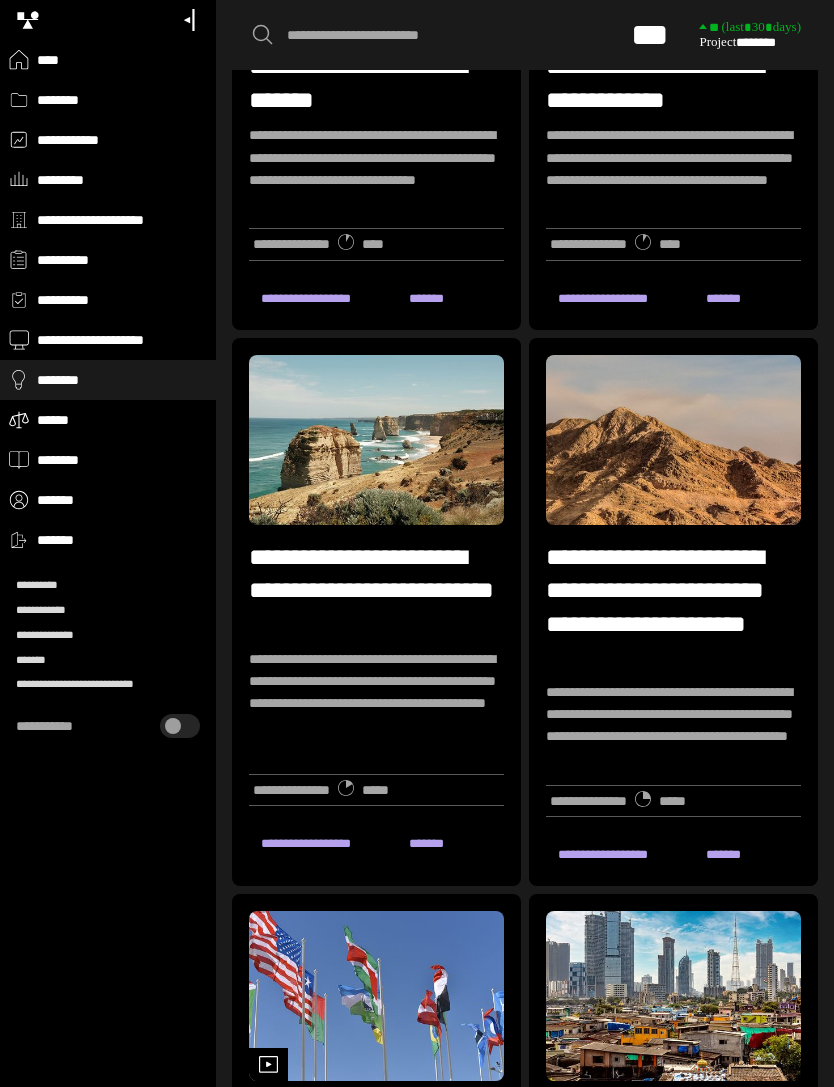 click on "**********" at bounding box center [616, 856] 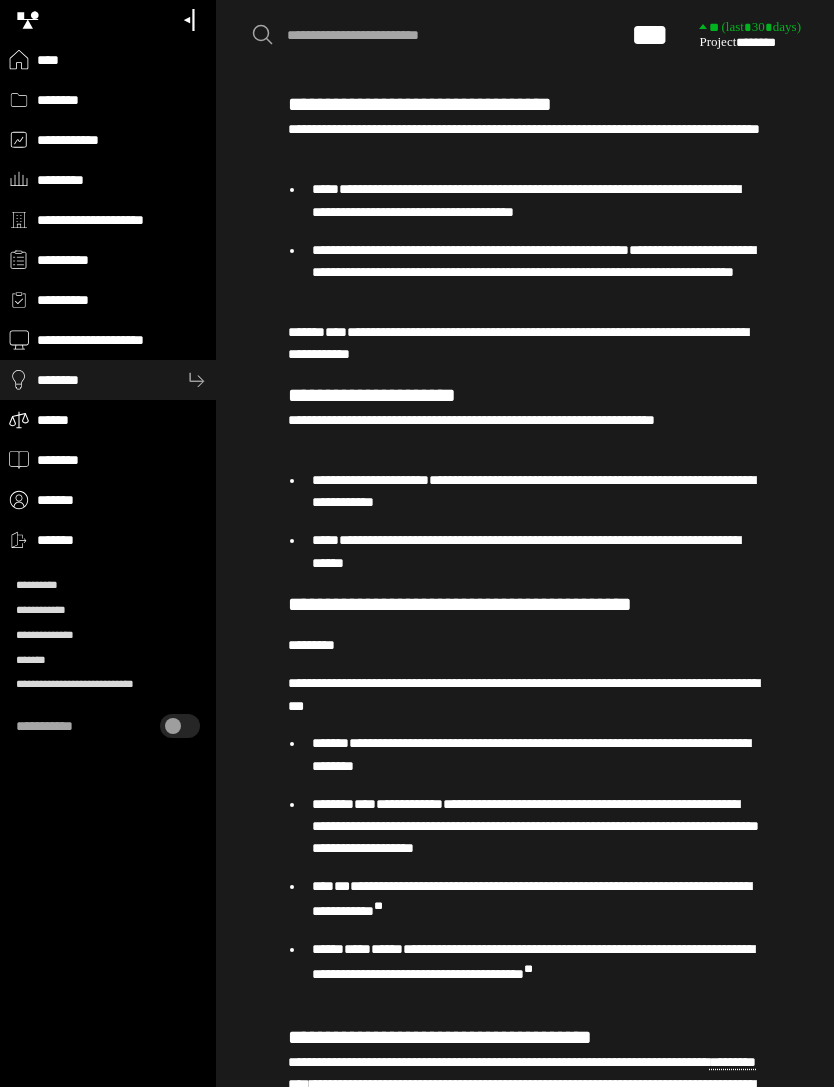 scroll, scrollTop: 10026, scrollLeft: 0, axis: vertical 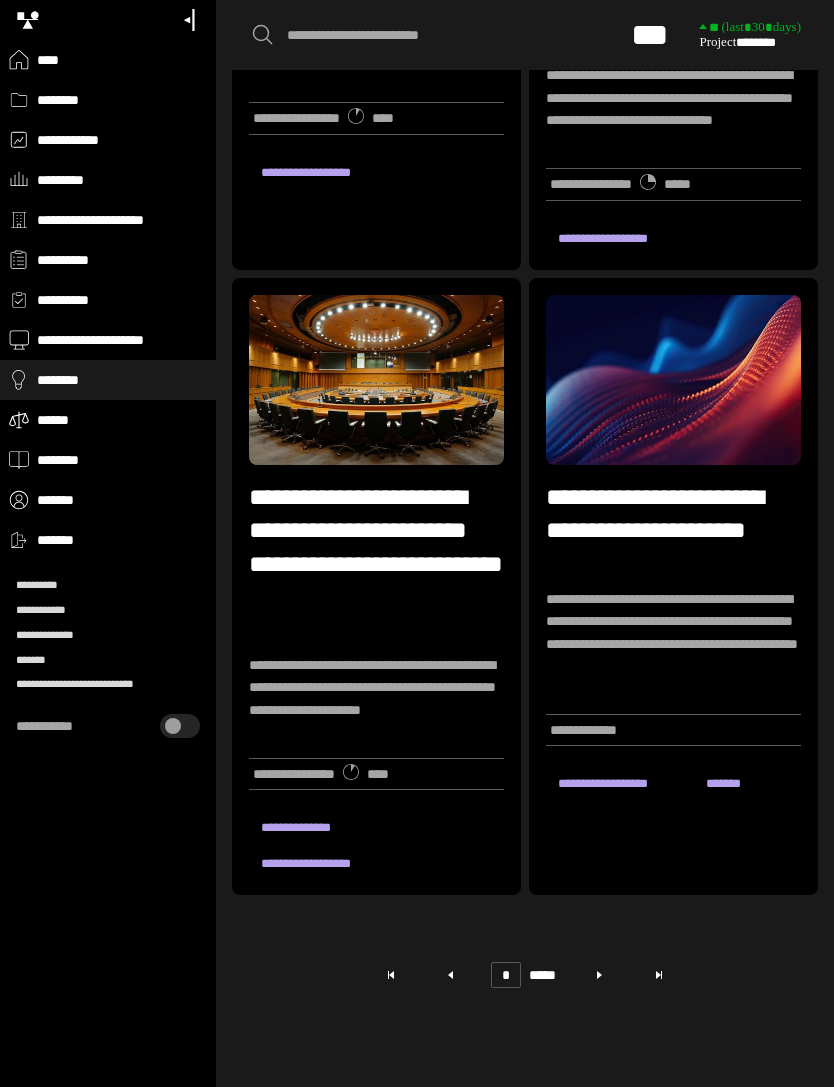 click 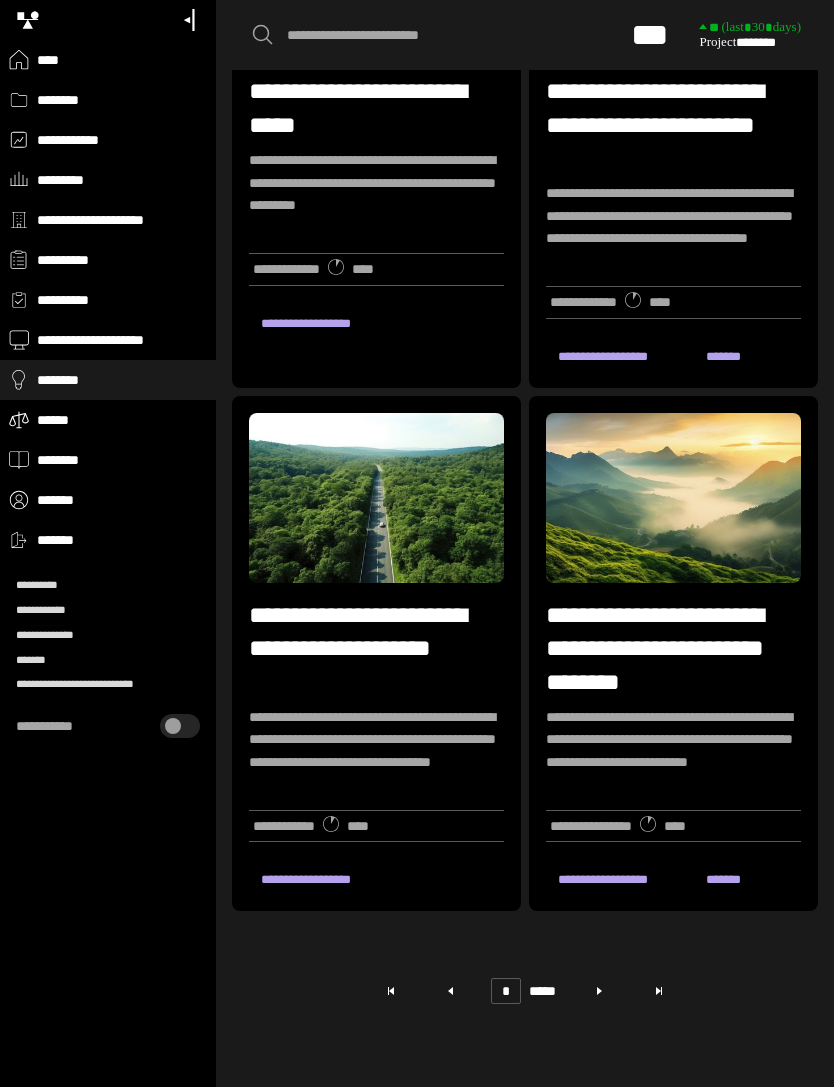 scroll, scrollTop: 2465, scrollLeft: 0, axis: vertical 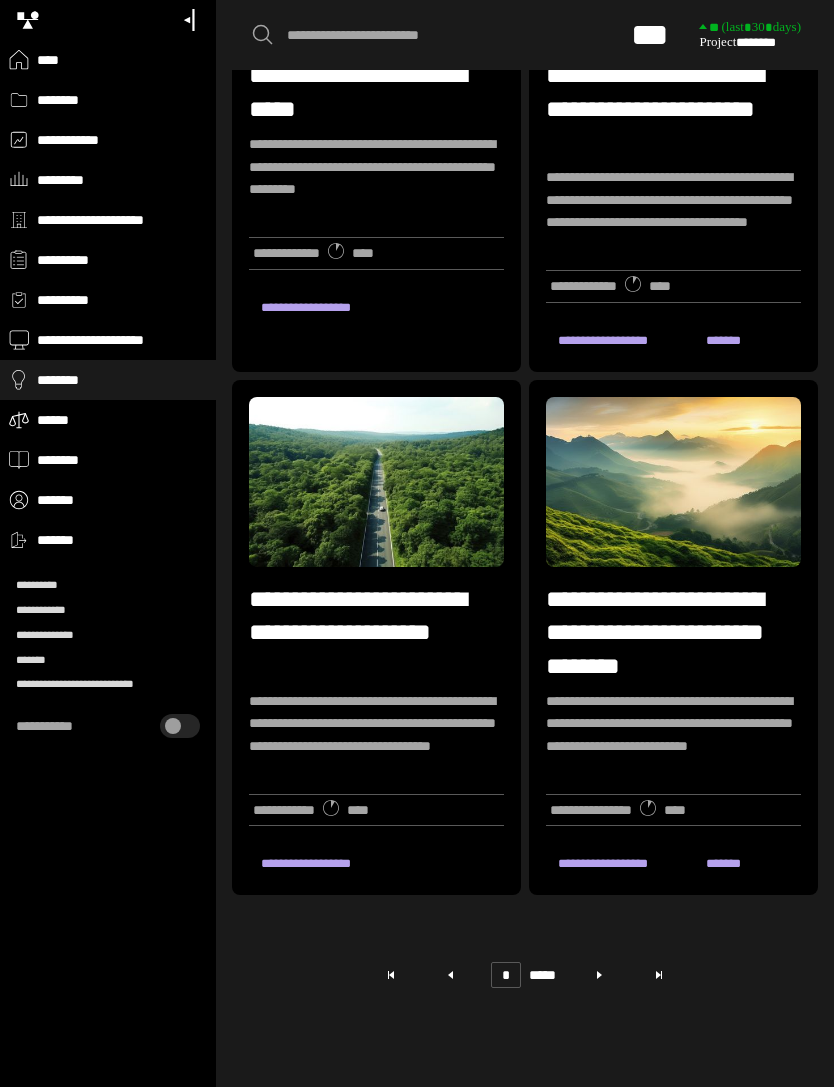 click 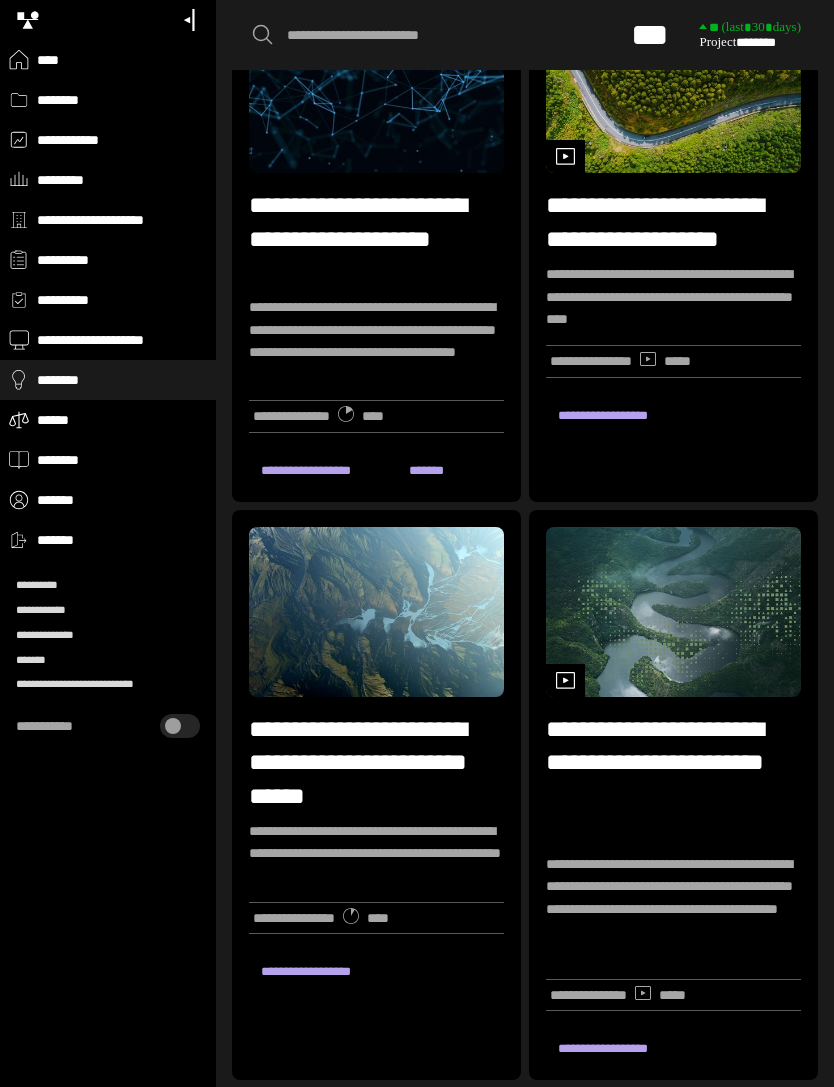 scroll, scrollTop: 2641, scrollLeft: 0, axis: vertical 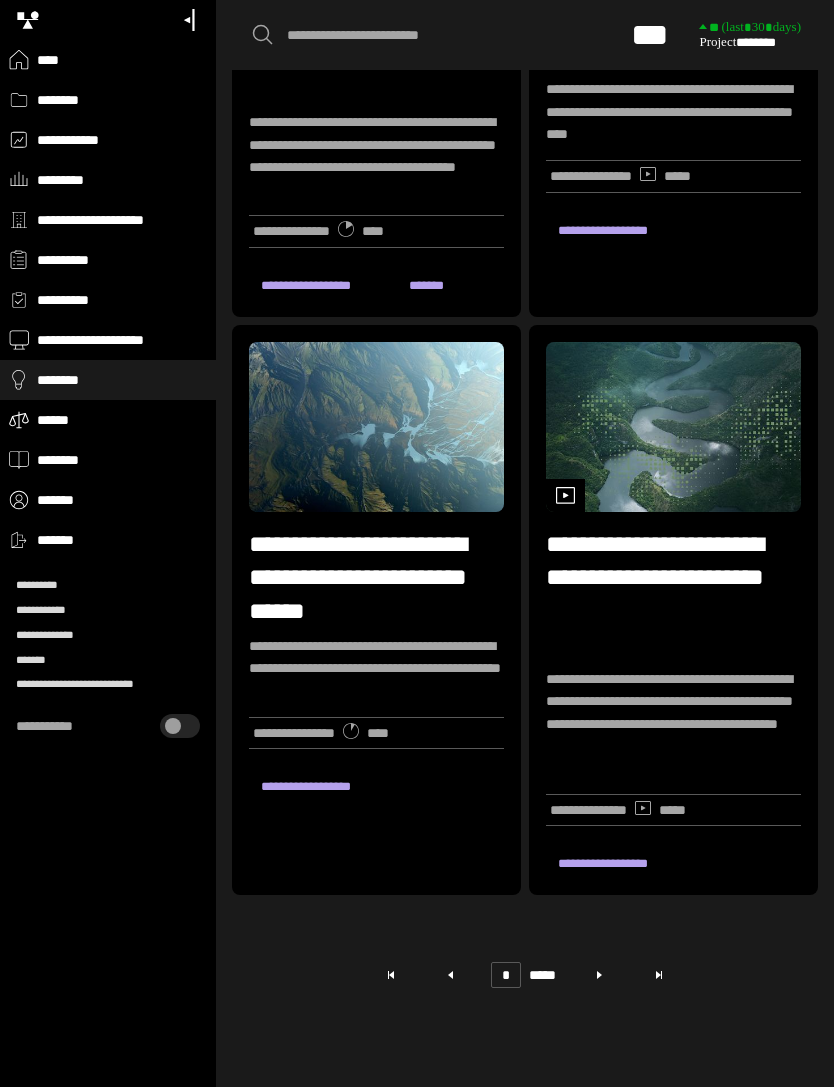 click at bounding box center [599, 975] 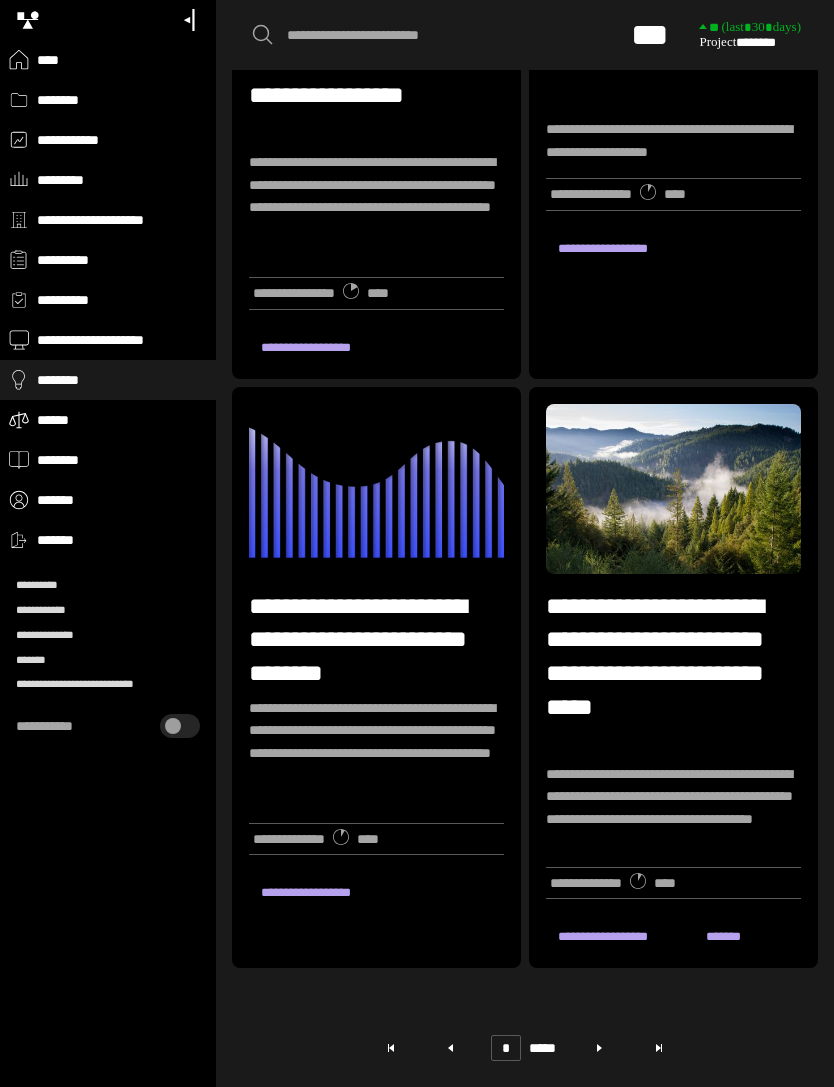 scroll, scrollTop: 2685, scrollLeft: 0, axis: vertical 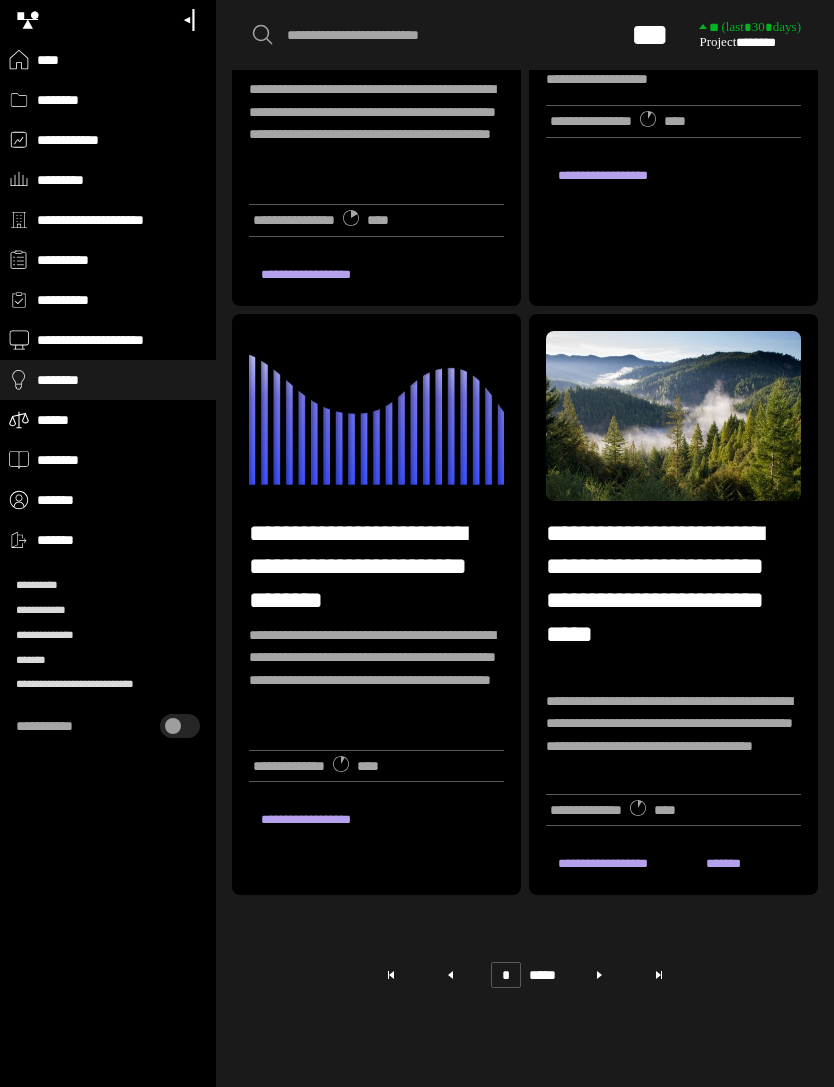 click 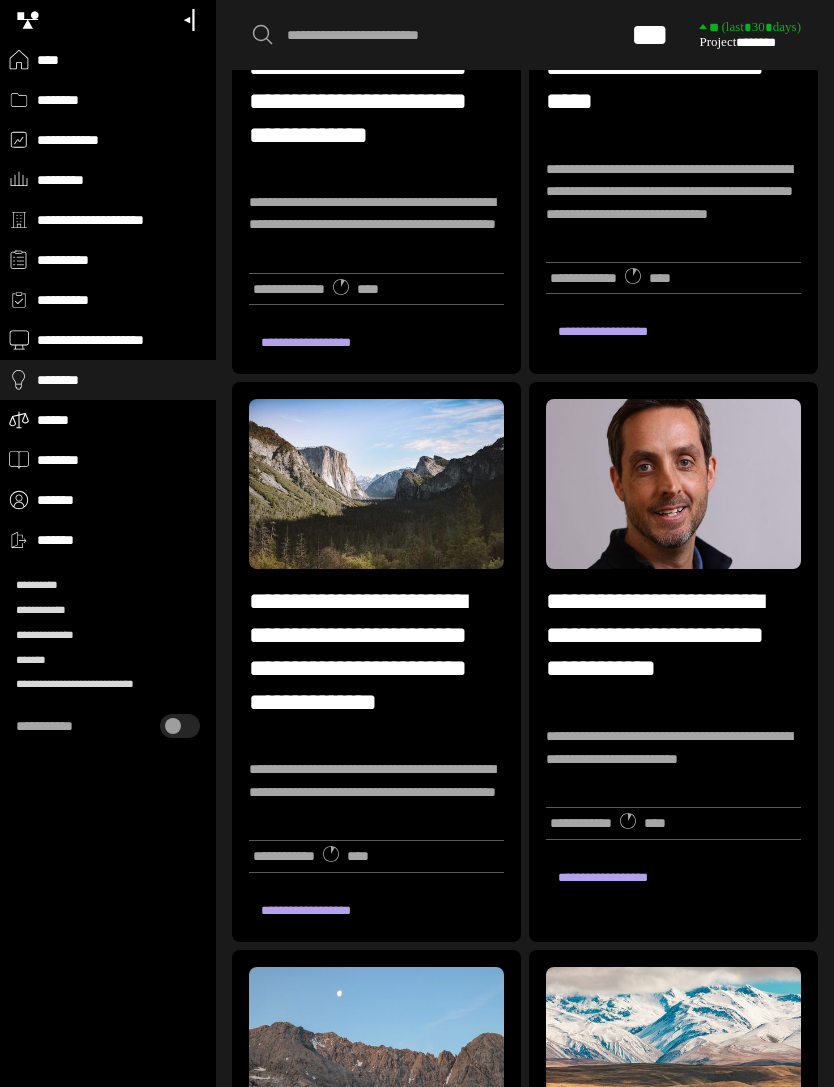 scroll, scrollTop: 0, scrollLeft: 0, axis: both 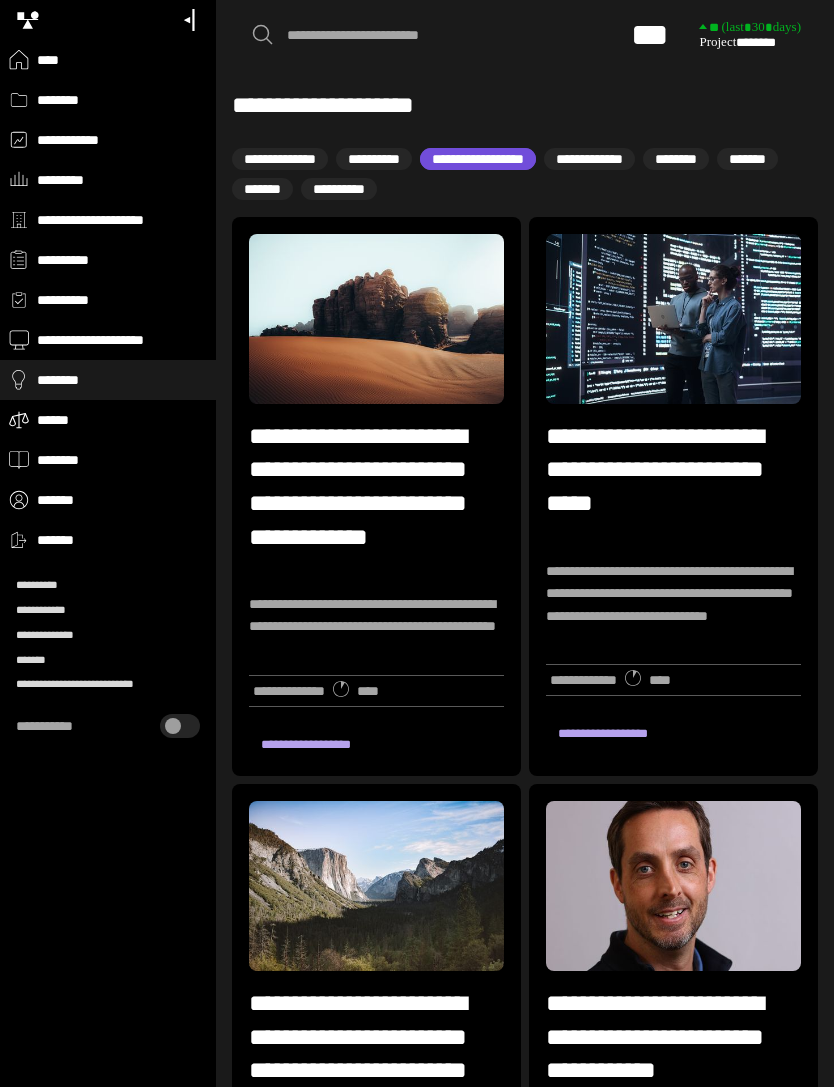 click on "**********" at bounding box center [445, 35] 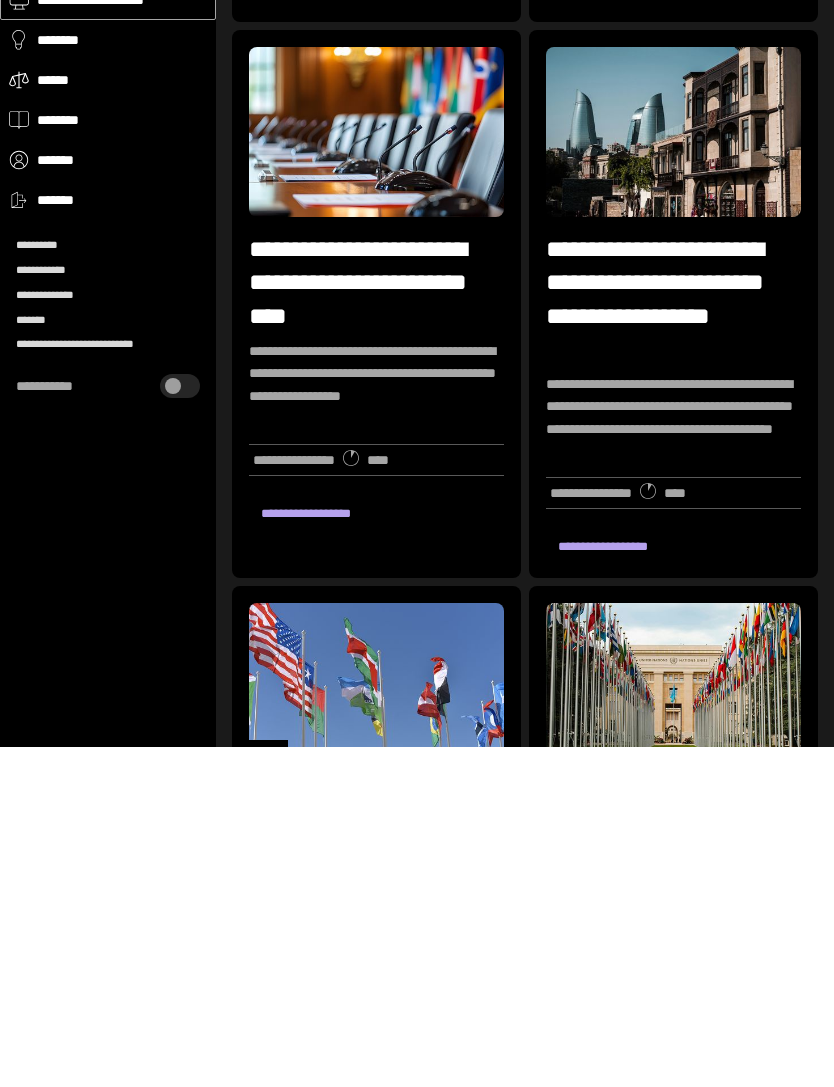 scroll, scrollTop: 411, scrollLeft: 0, axis: vertical 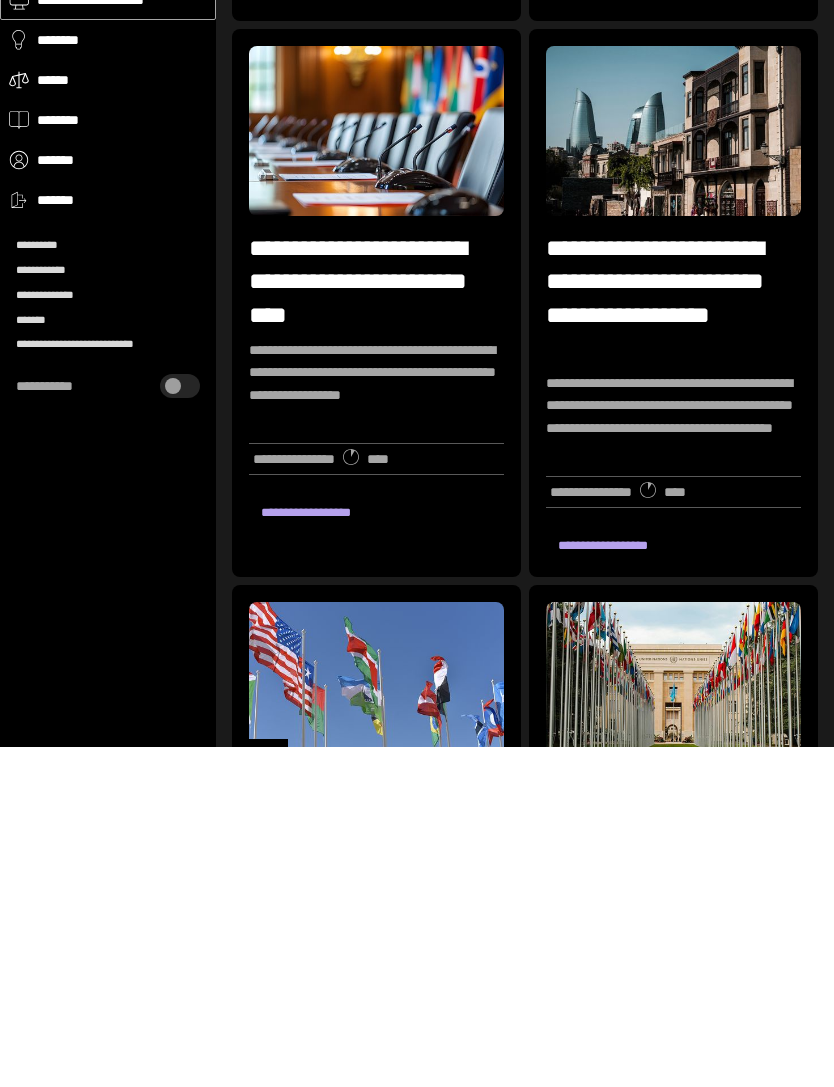type on "*********" 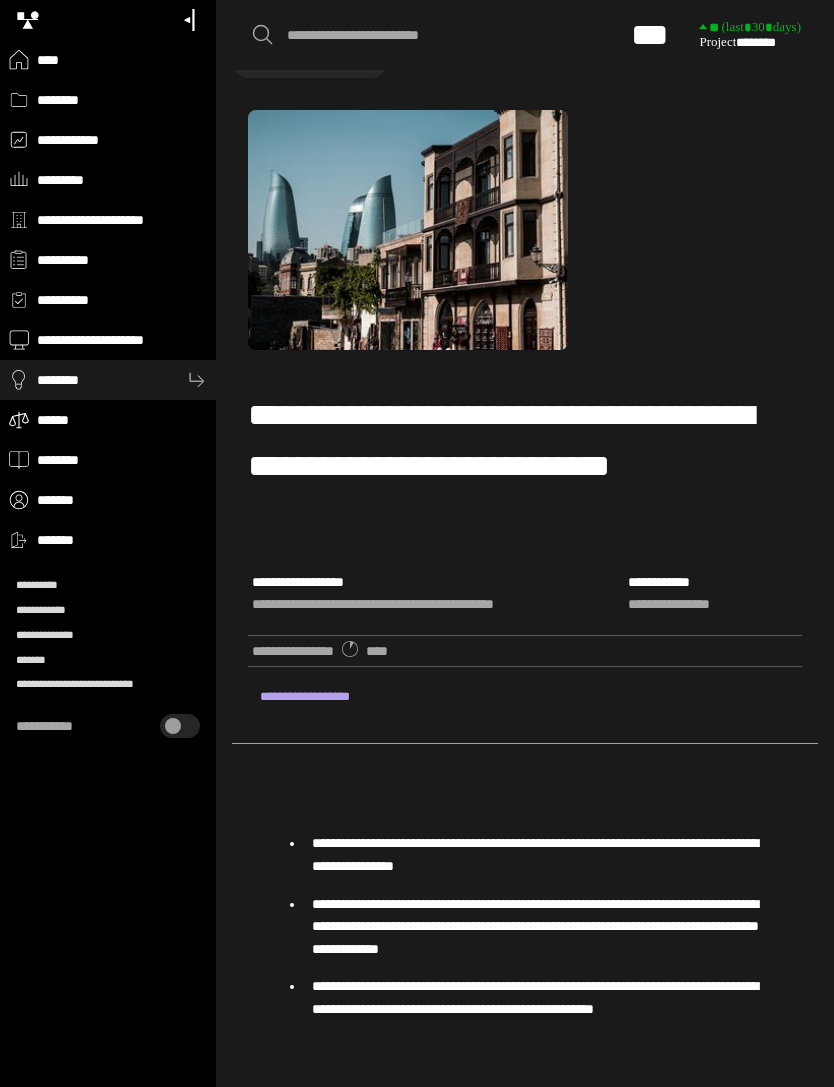 scroll, scrollTop: 0, scrollLeft: 0, axis: both 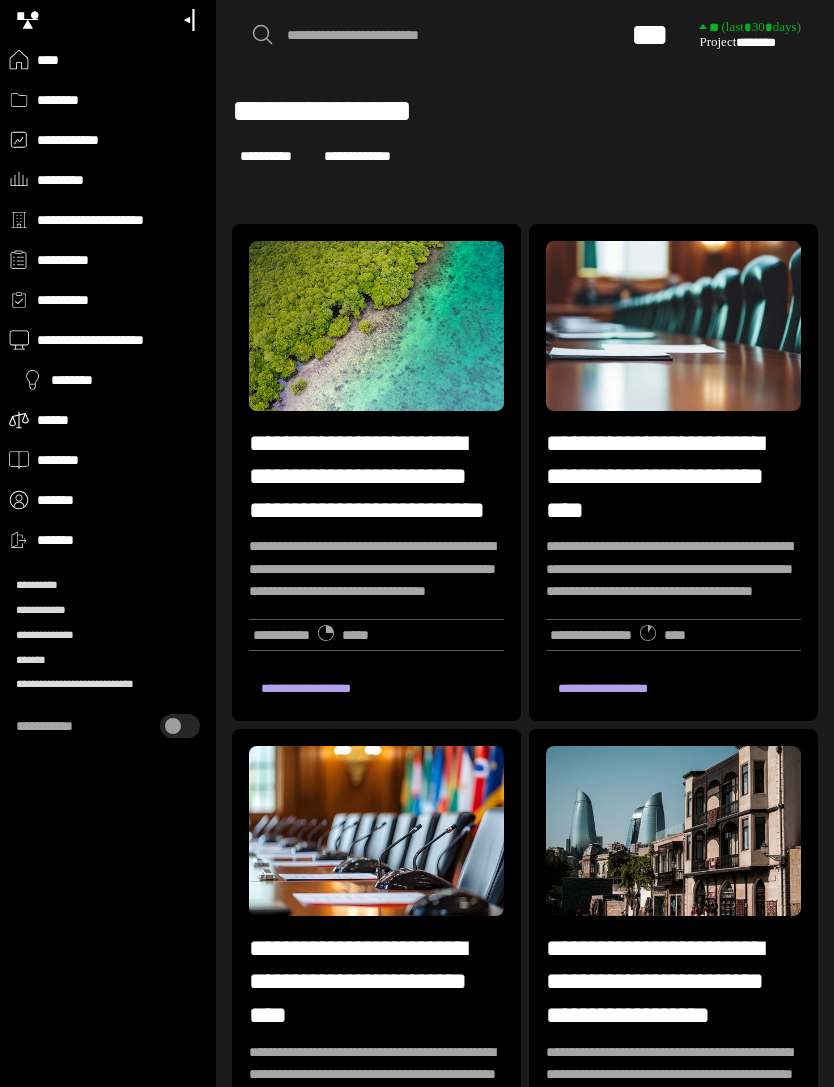 type on "*********" 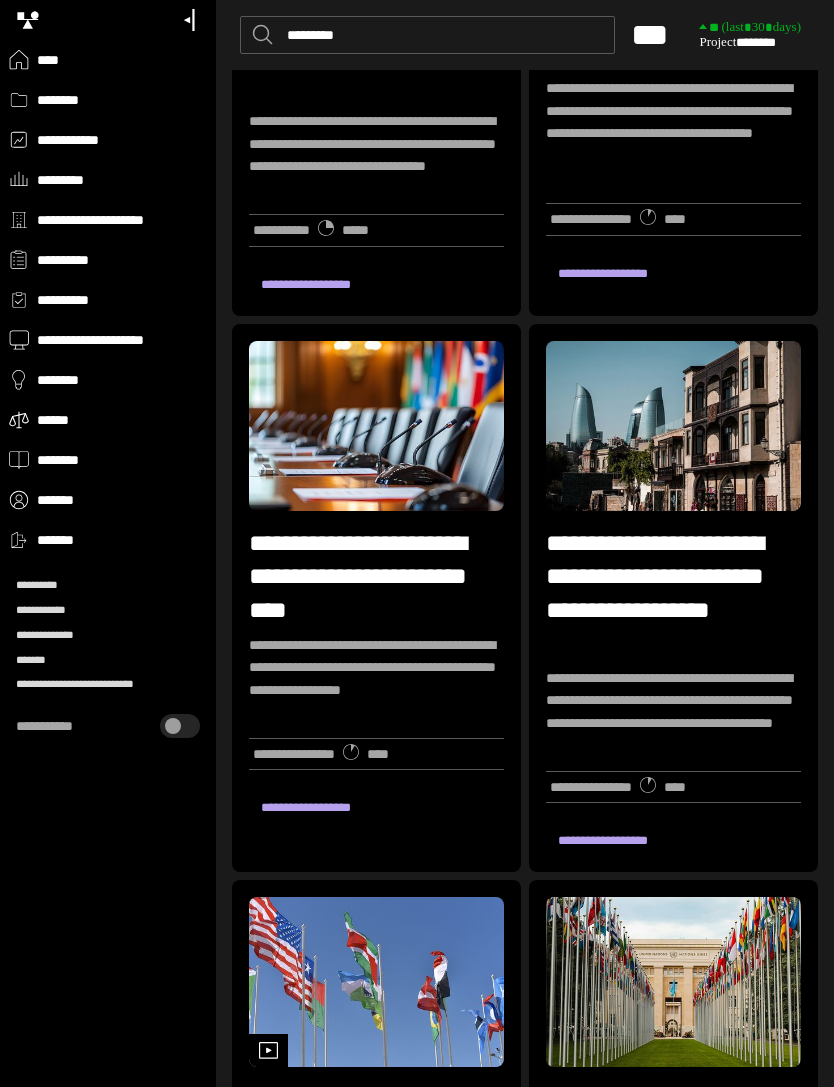 scroll, scrollTop: 0, scrollLeft: 0, axis: both 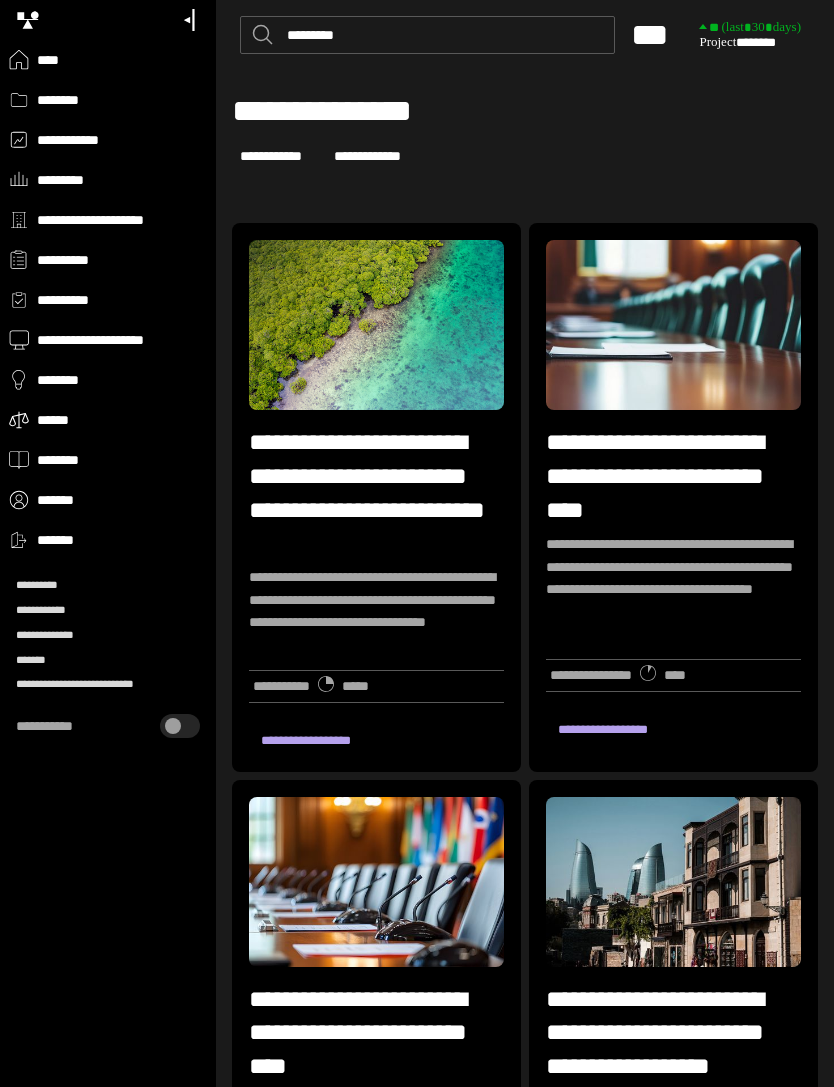 click on "**********" at bounding box center [376, 492] 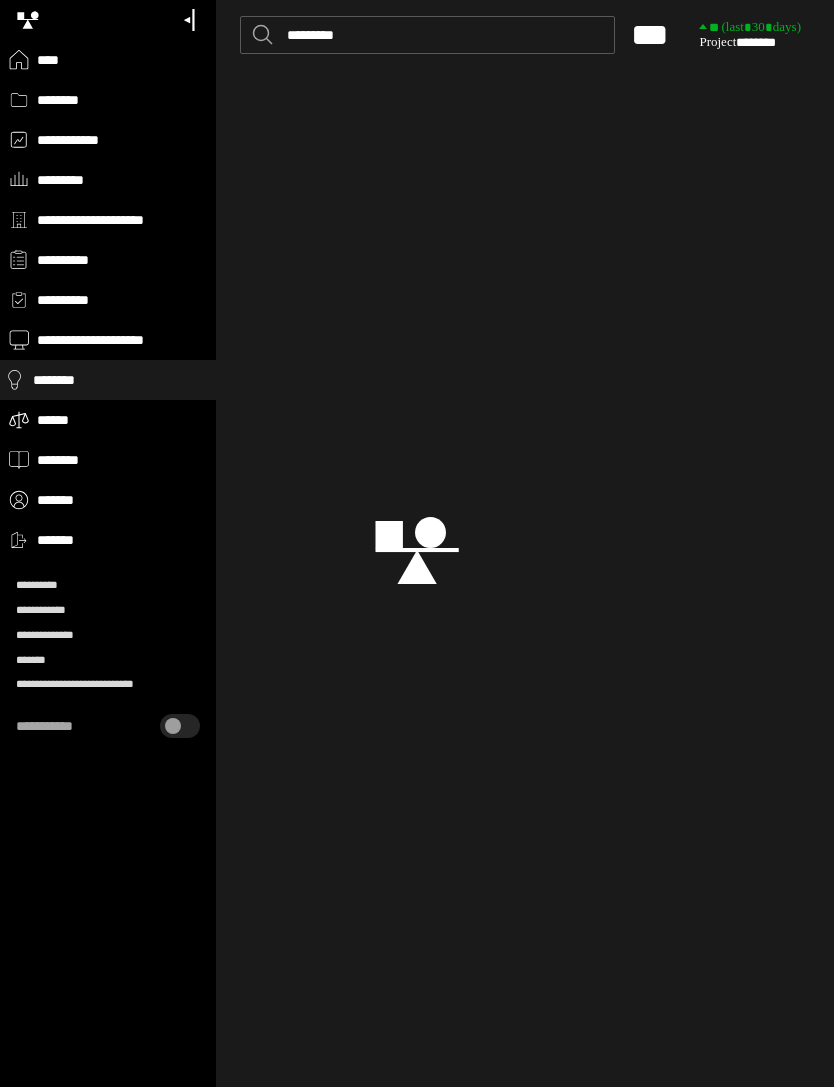 type 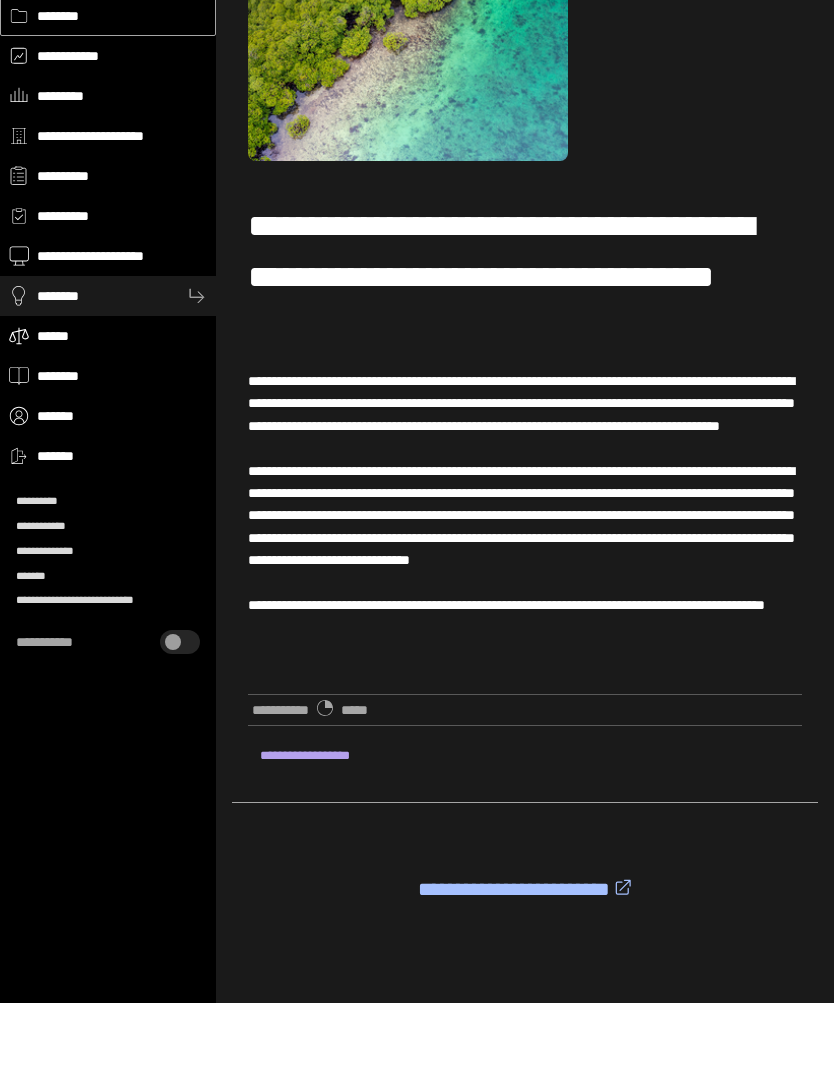 scroll, scrollTop: 136, scrollLeft: 0, axis: vertical 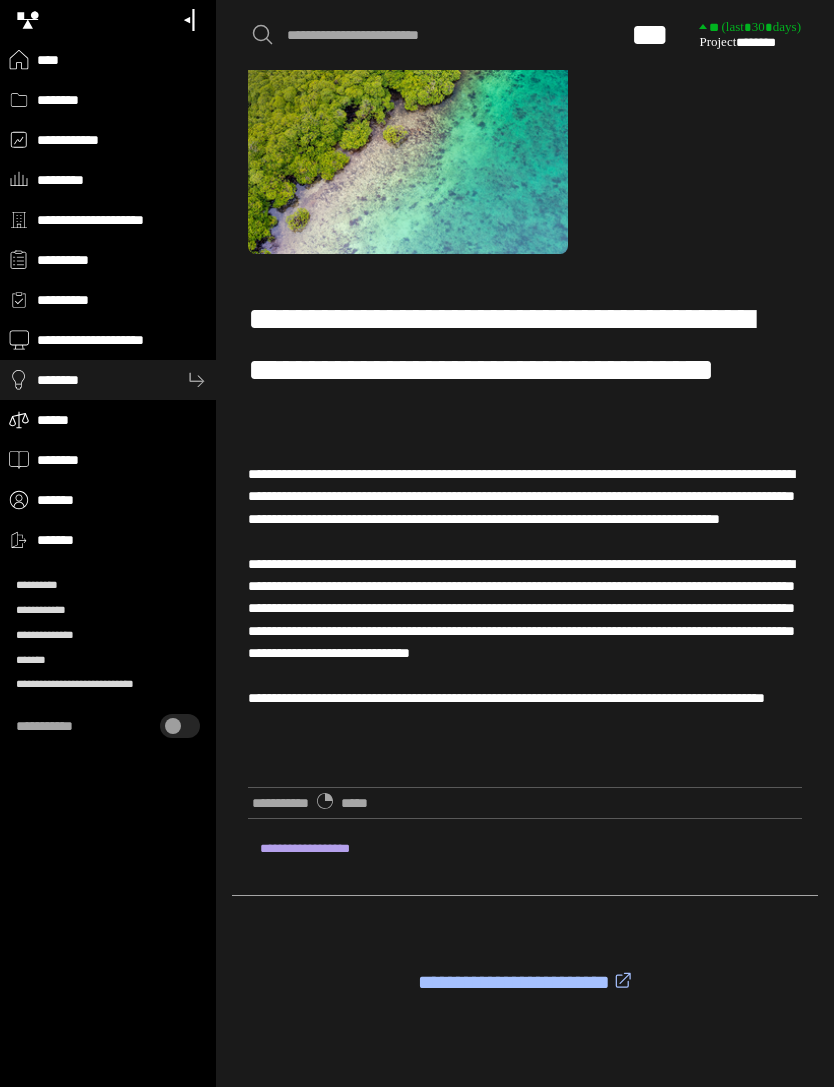 click on "**********" at bounding box center (525, 982) 